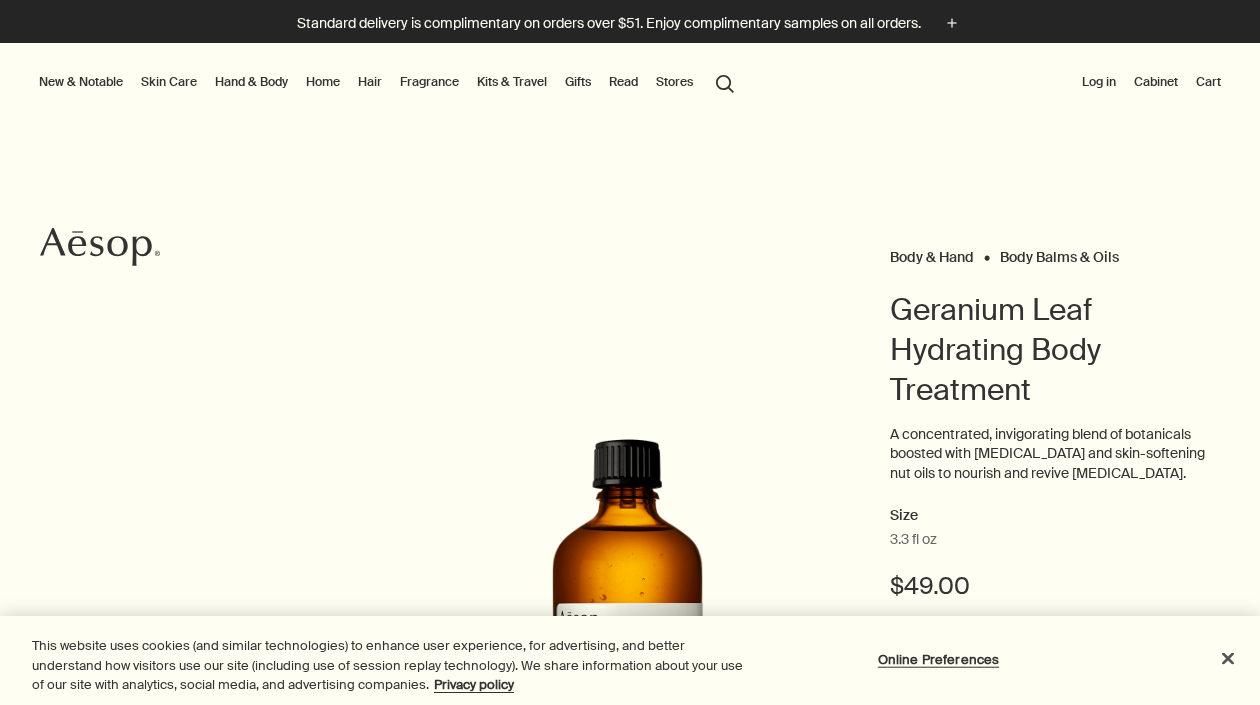 scroll, scrollTop: 0, scrollLeft: 0, axis: both 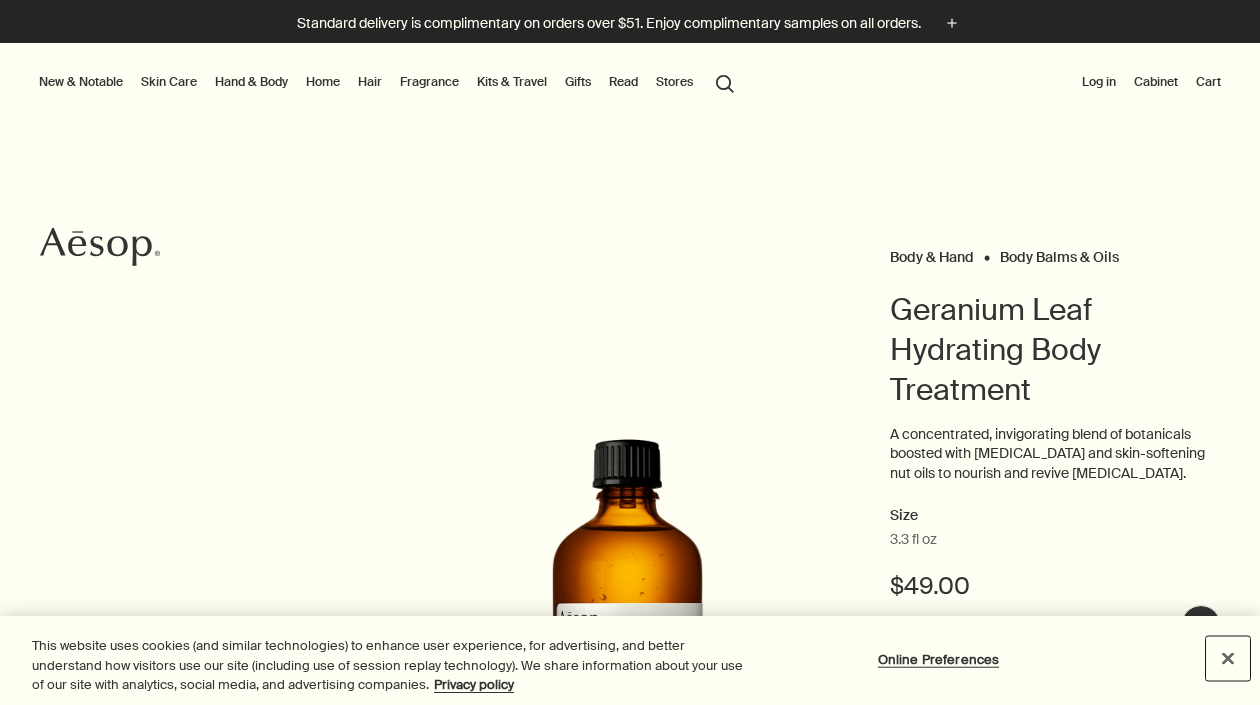 click at bounding box center (1228, 658) 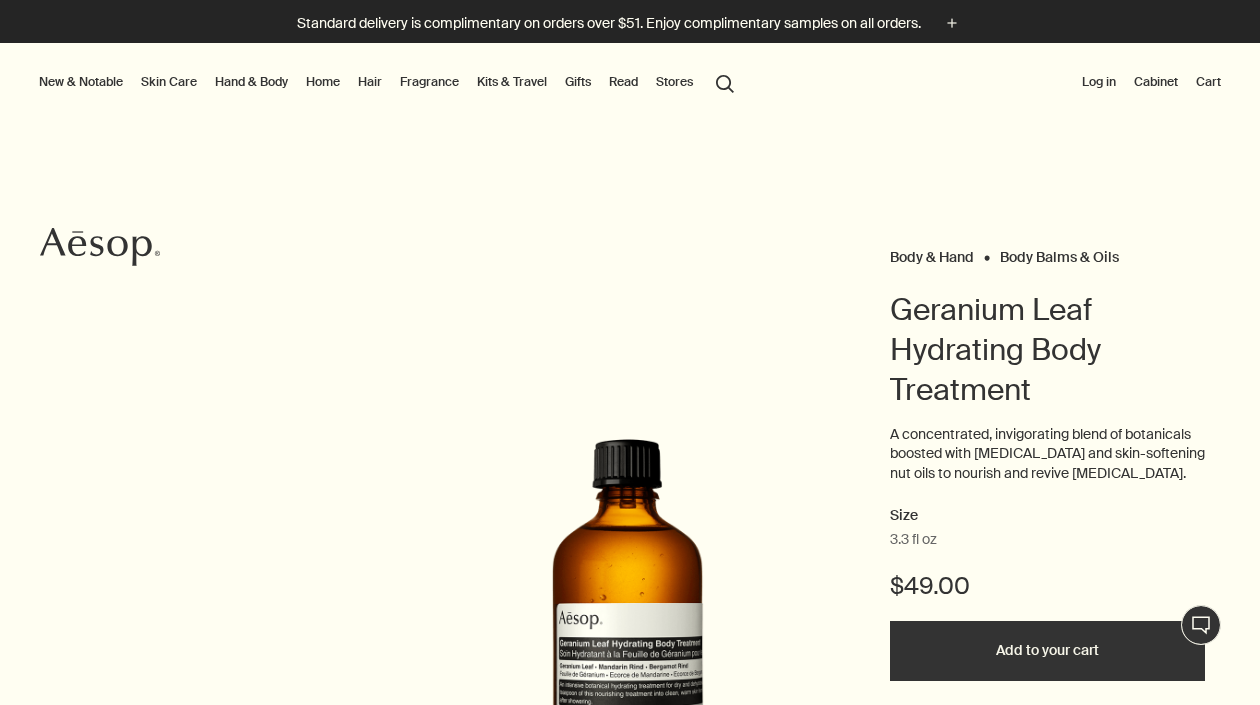scroll, scrollTop: 200, scrollLeft: 0, axis: vertical 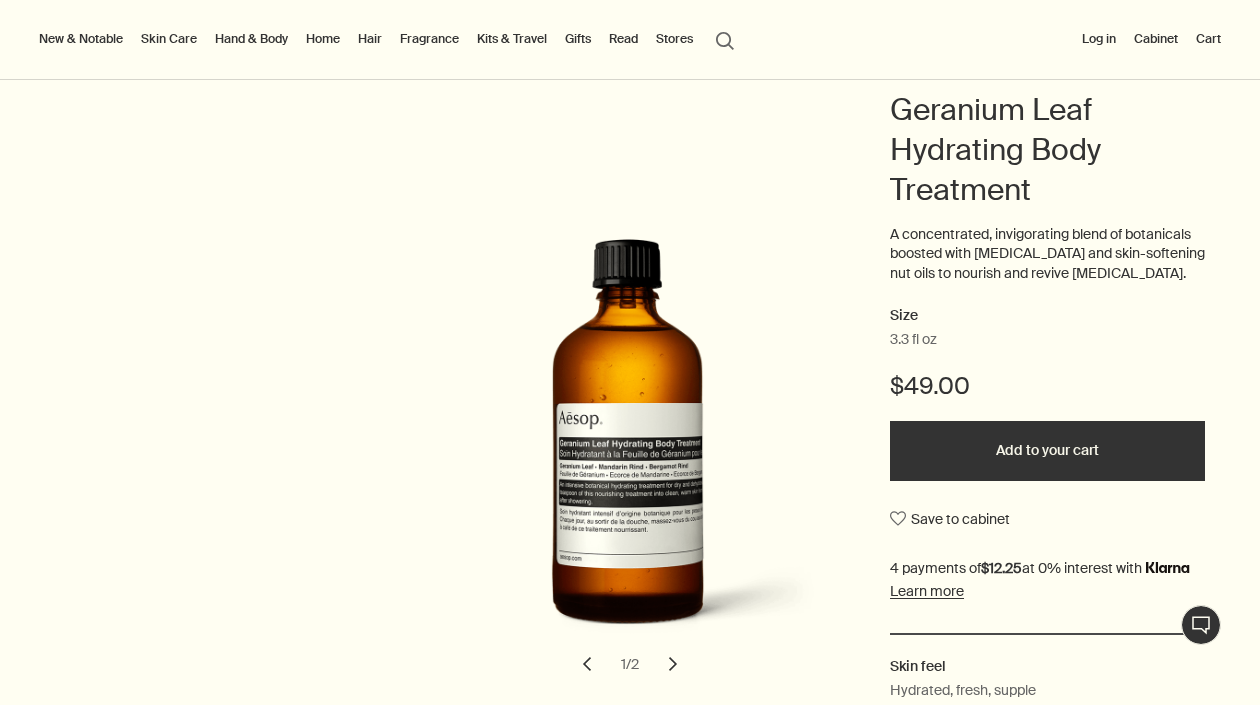 click on "Add to your cart" at bounding box center [1047, 451] 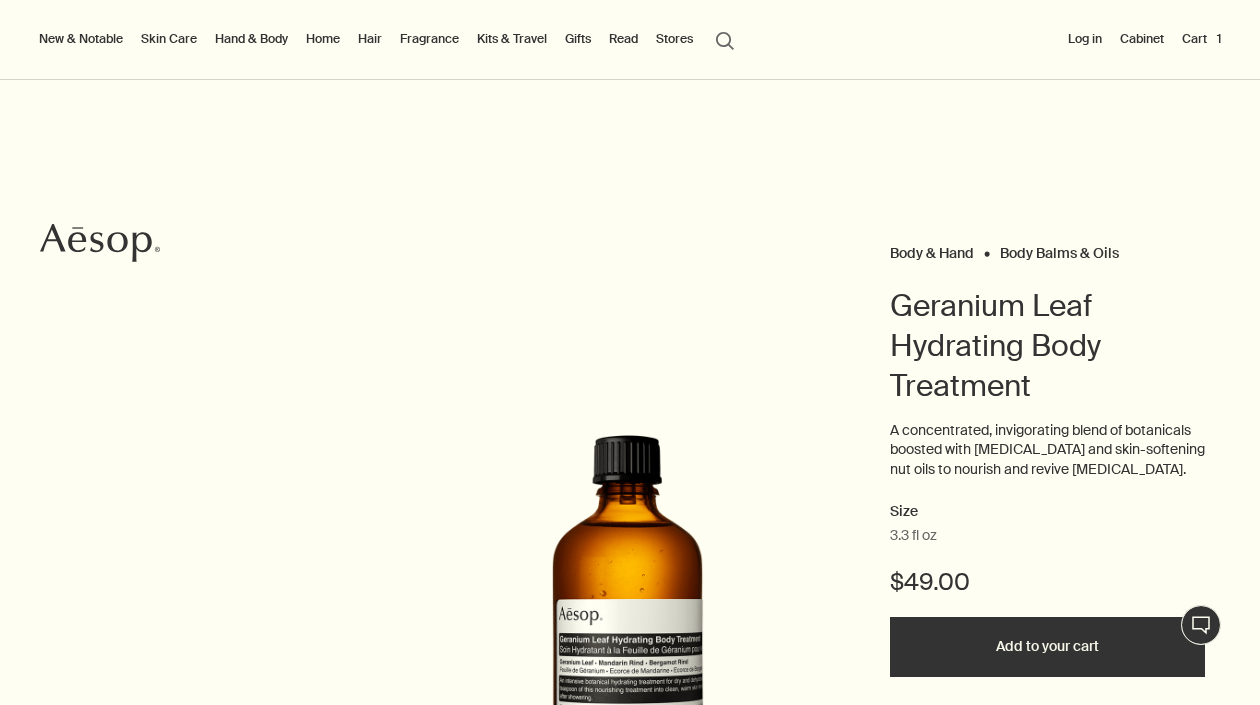 scroll, scrollTop: 0, scrollLeft: 0, axis: both 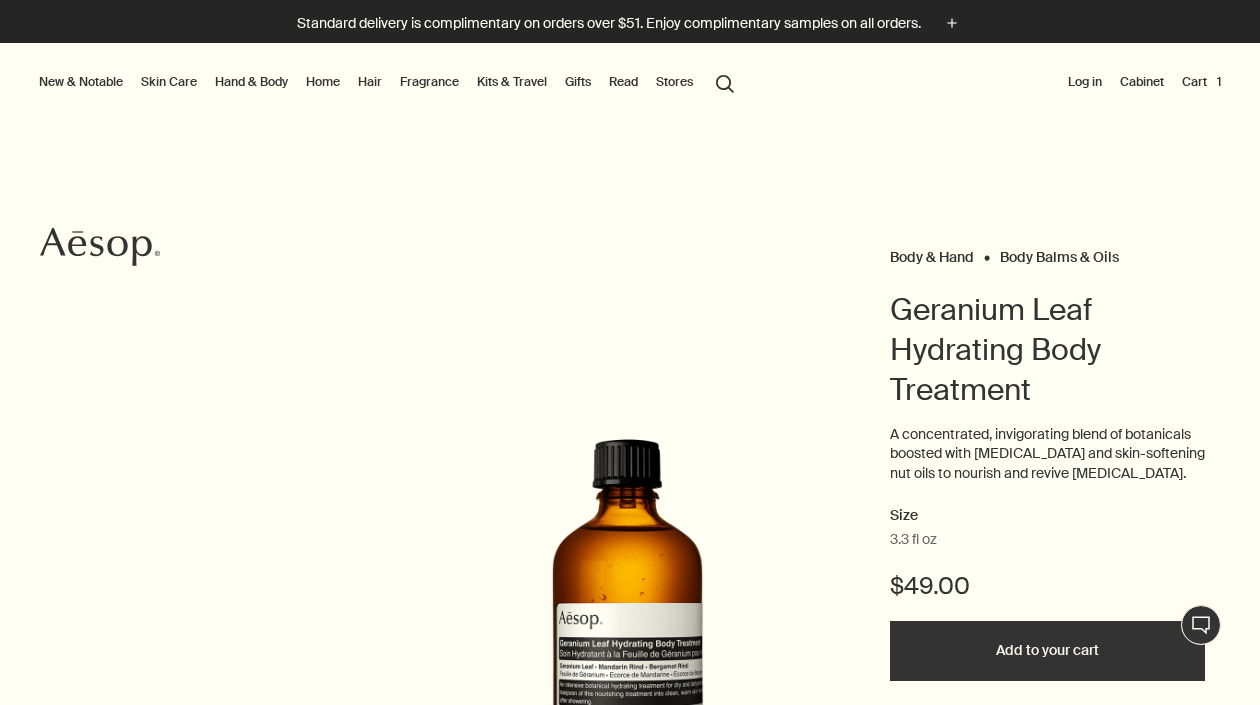 click on "Hand & Body" at bounding box center (251, 82) 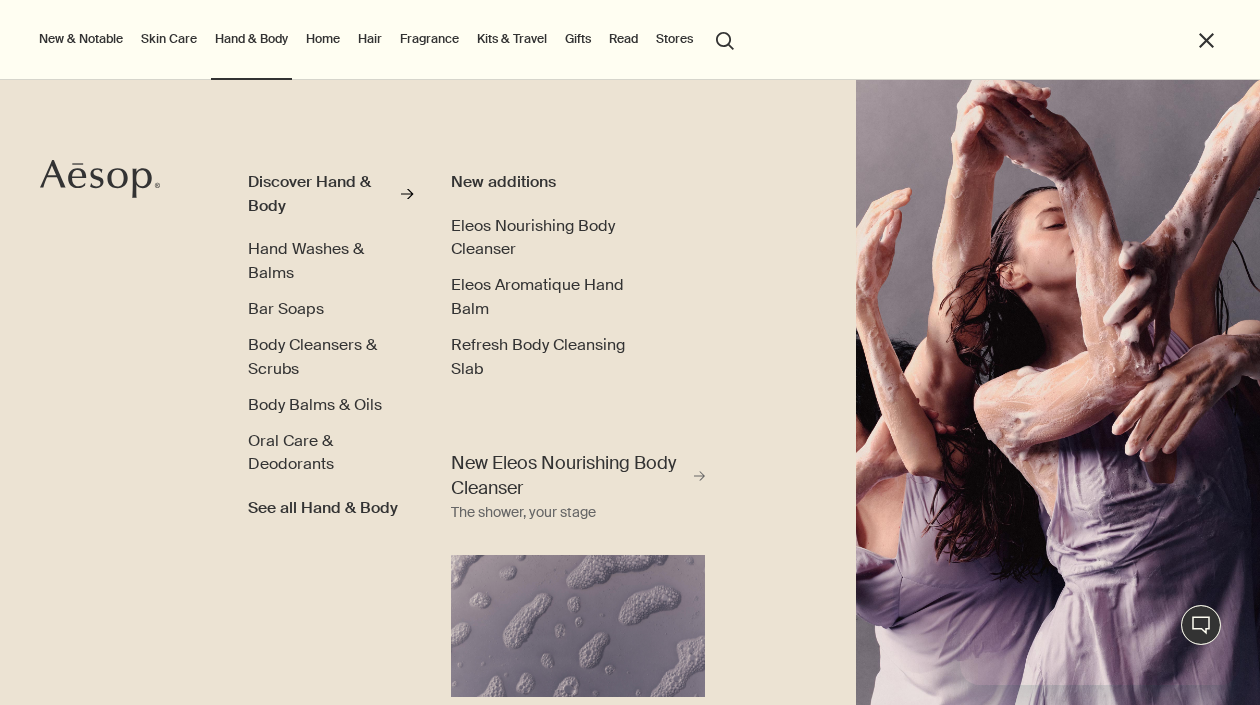 scroll, scrollTop: 0, scrollLeft: 0, axis: both 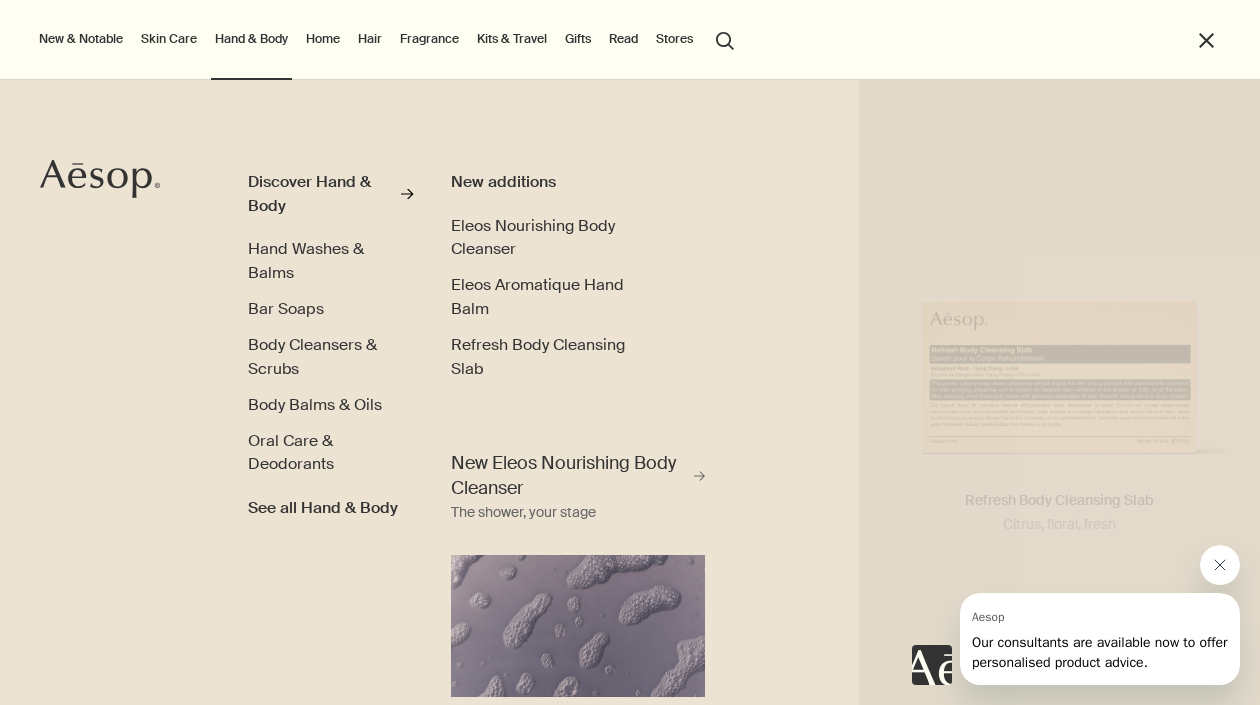 click 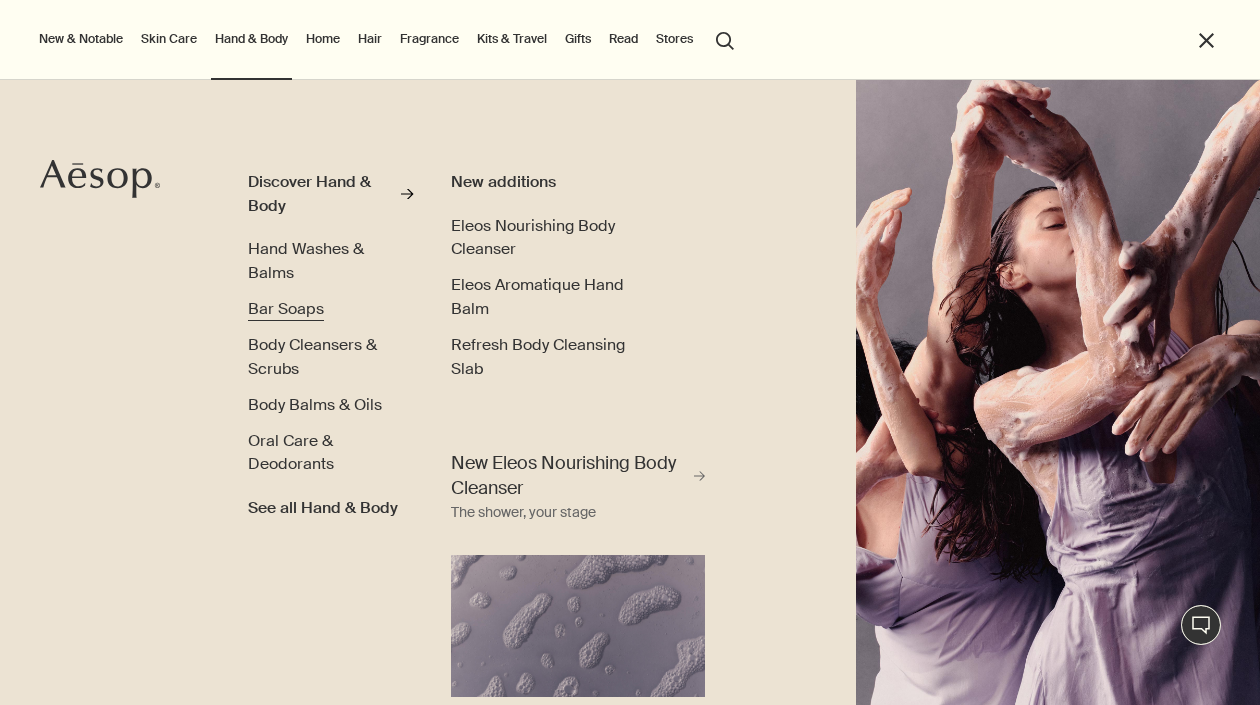 click on "Bar Soaps" at bounding box center (286, 308) 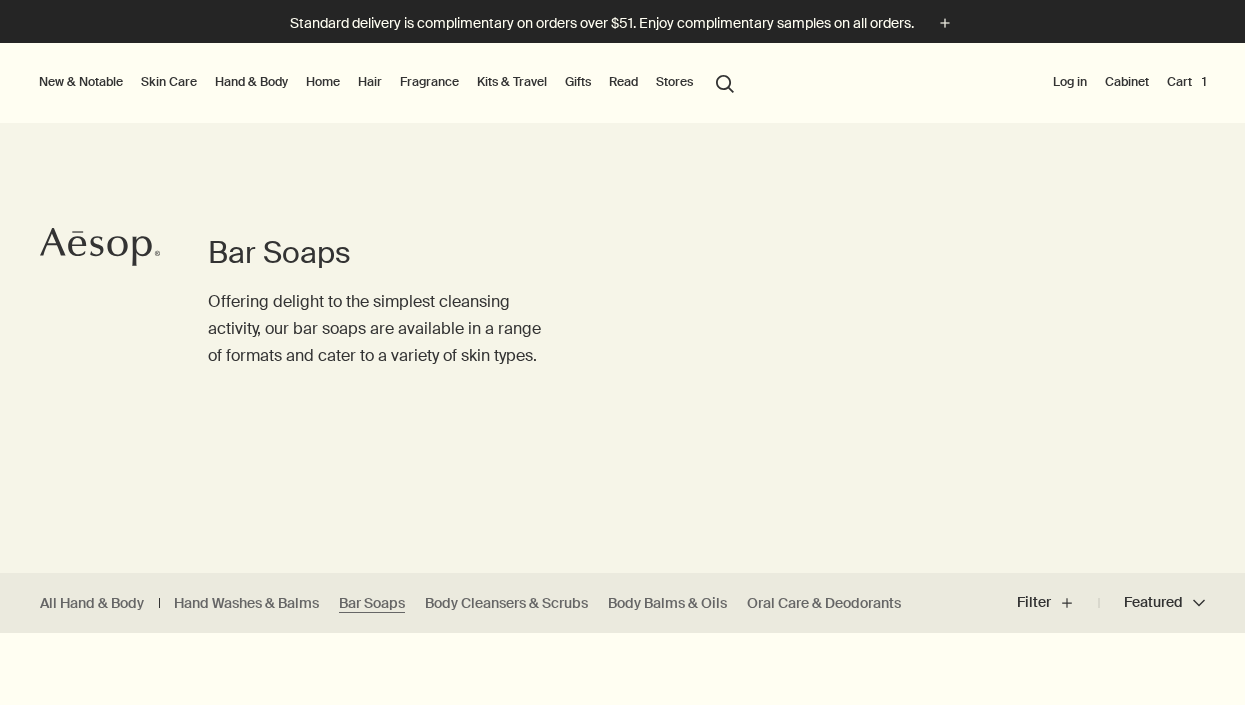 scroll, scrollTop: 0, scrollLeft: 0, axis: both 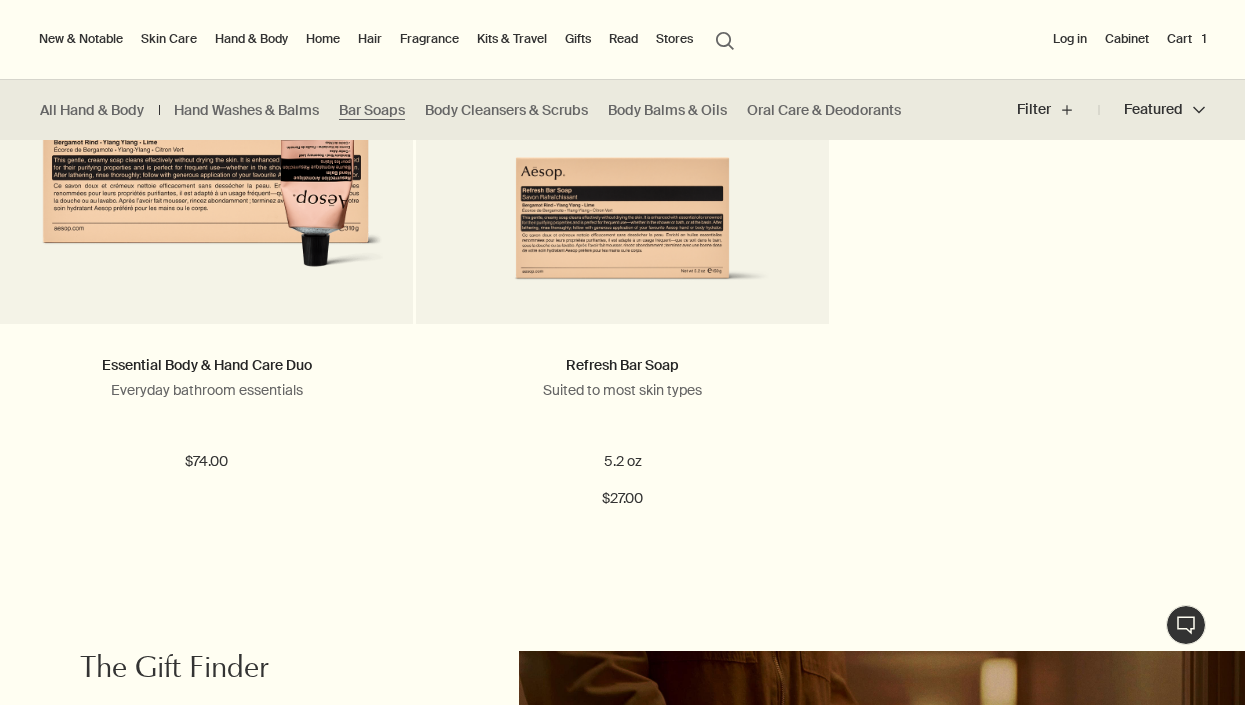 click on "Home" at bounding box center (323, 39) 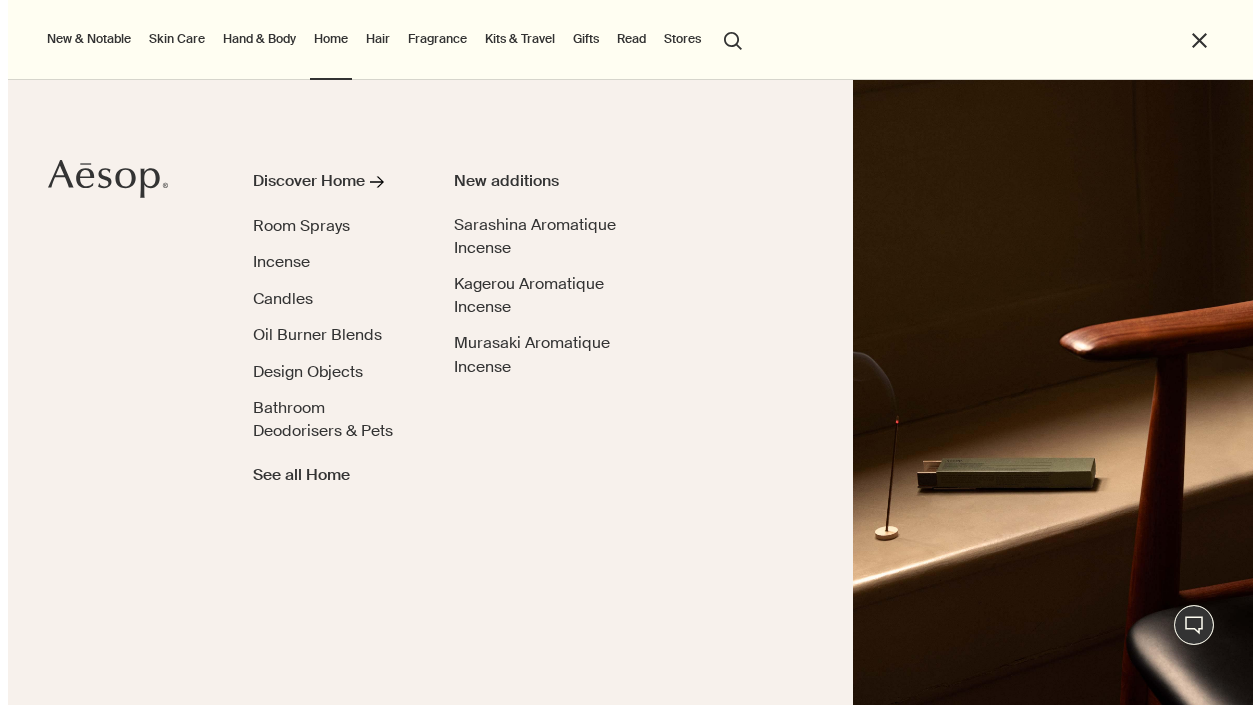 scroll, scrollTop: 1495, scrollLeft: 0, axis: vertical 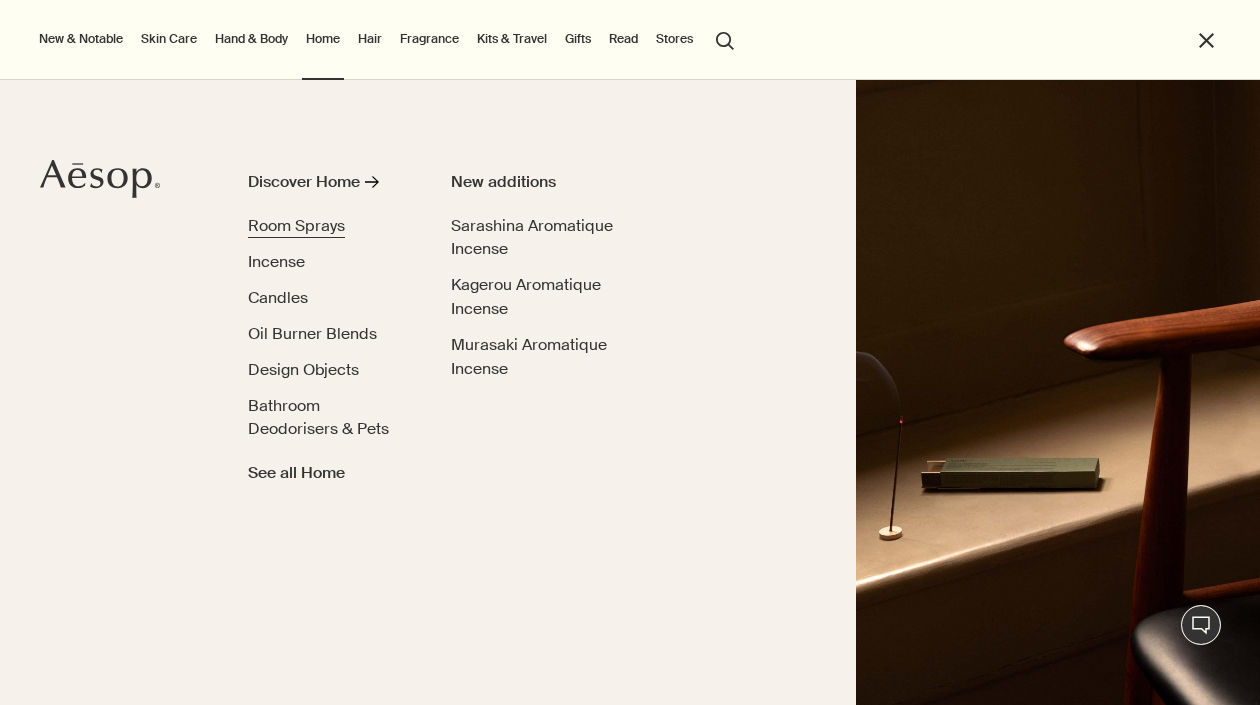 click on "Room Sprays" at bounding box center [296, 225] 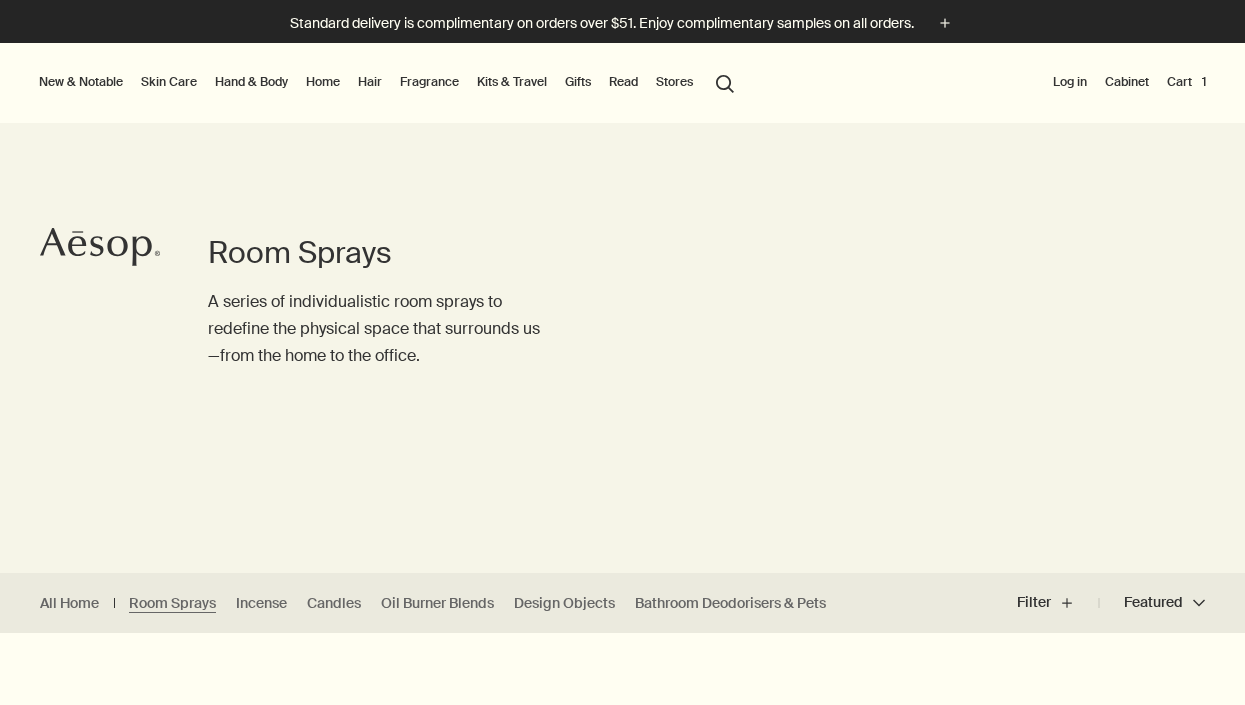 scroll, scrollTop: 0, scrollLeft: 0, axis: both 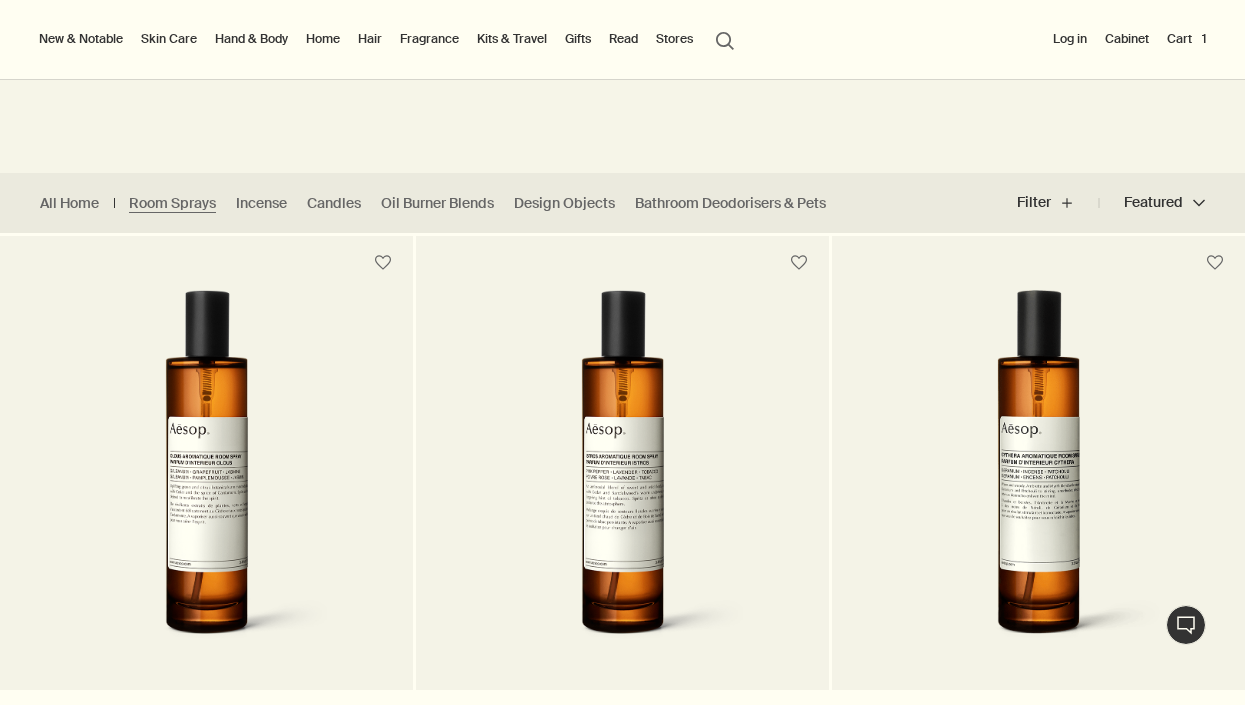 click on "Home" at bounding box center [323, 39] 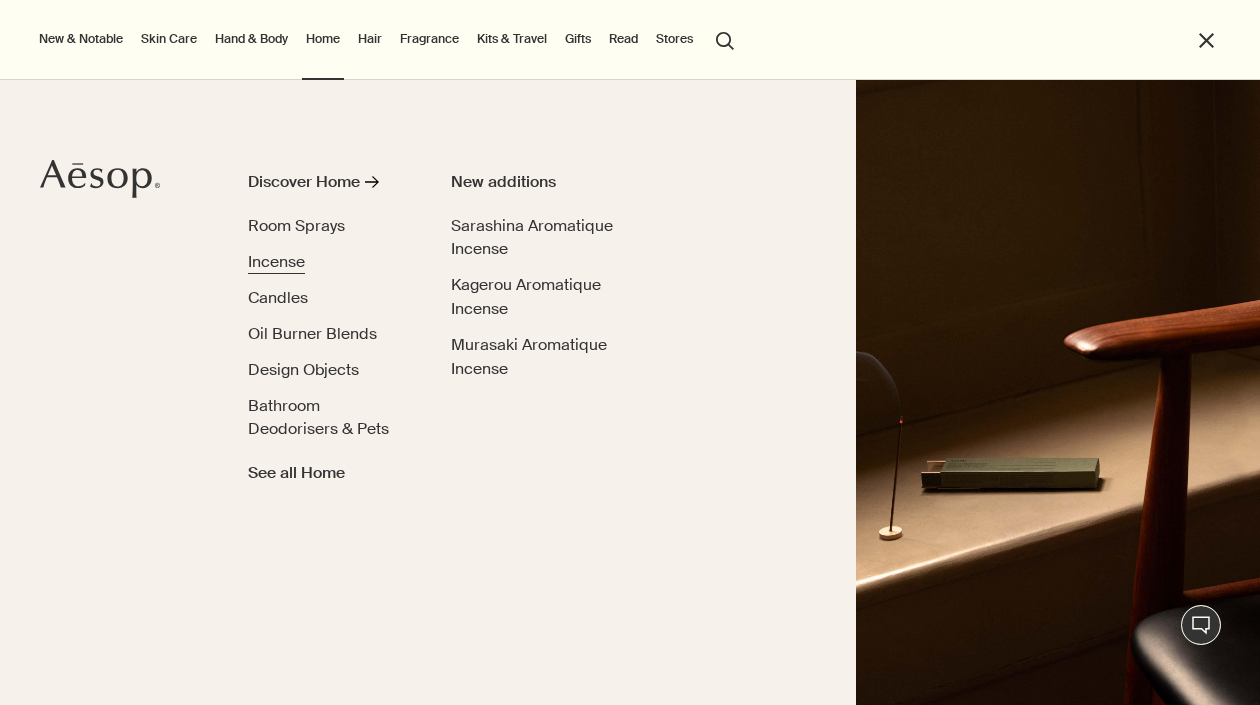 click on "Incense" at bounding box center [276, 261] 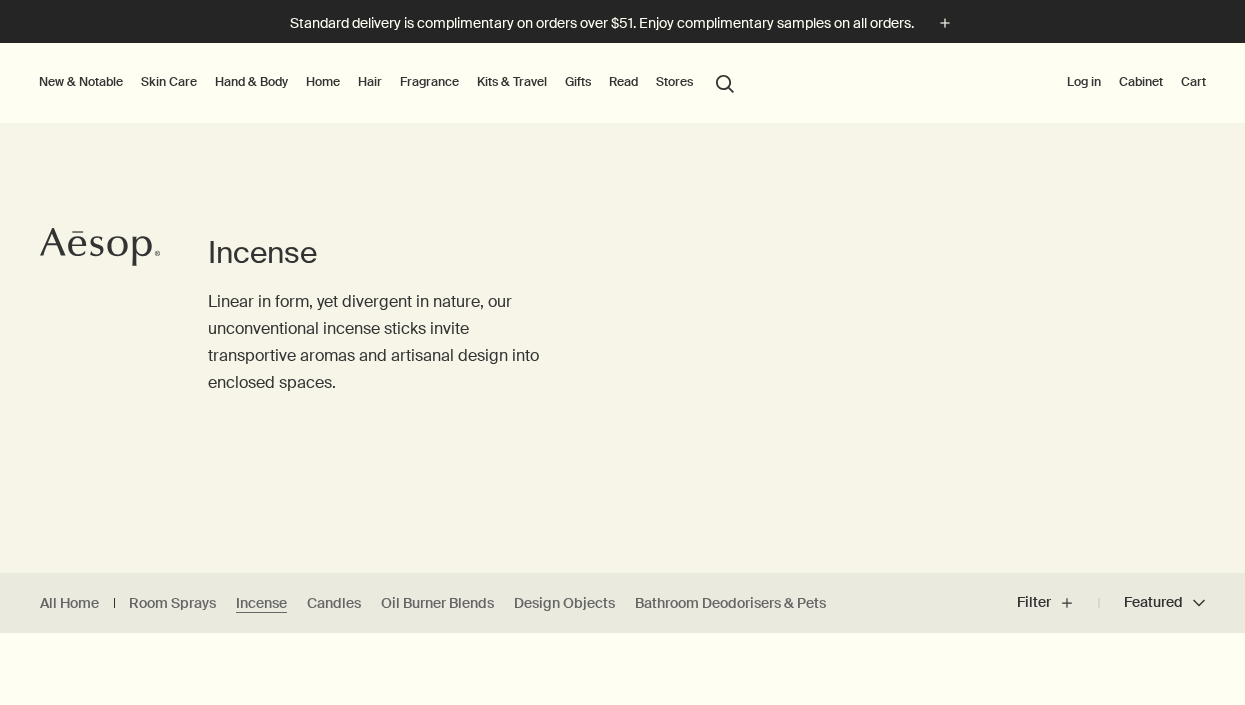 scroll, scrollTop: 0, scrollLeft: 0, axis: both 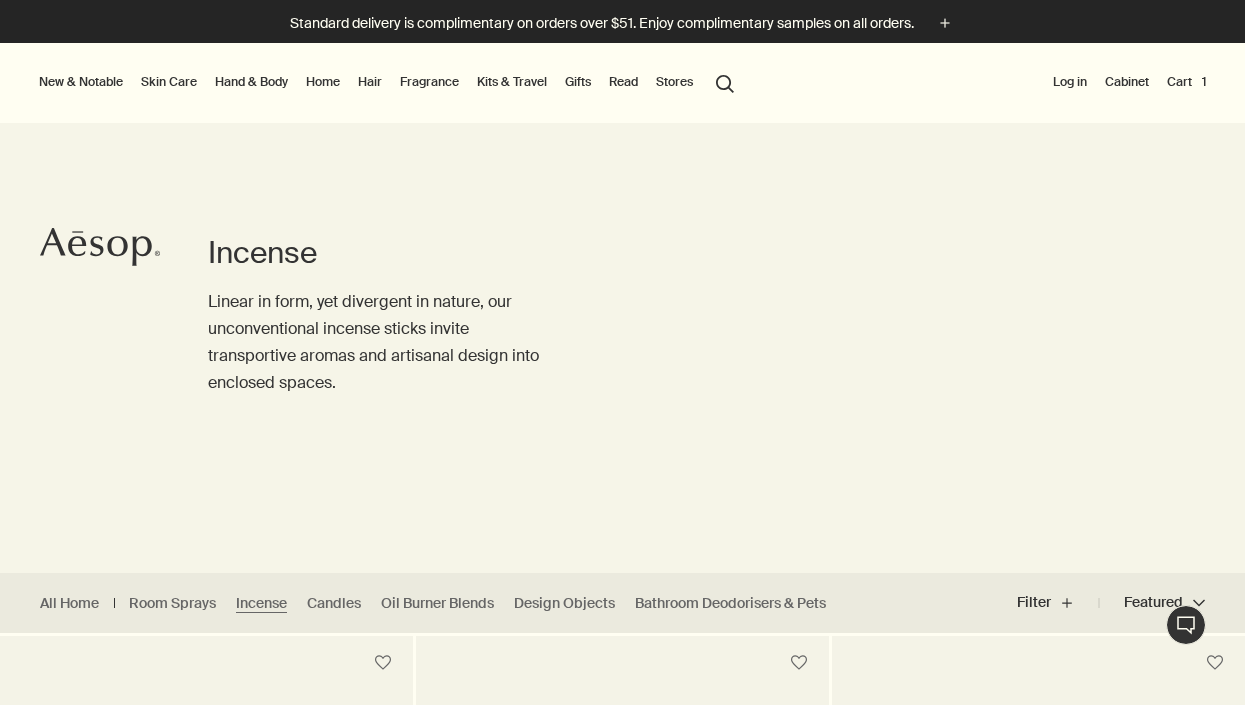 click on "Home" at bounding box center (323, 82) 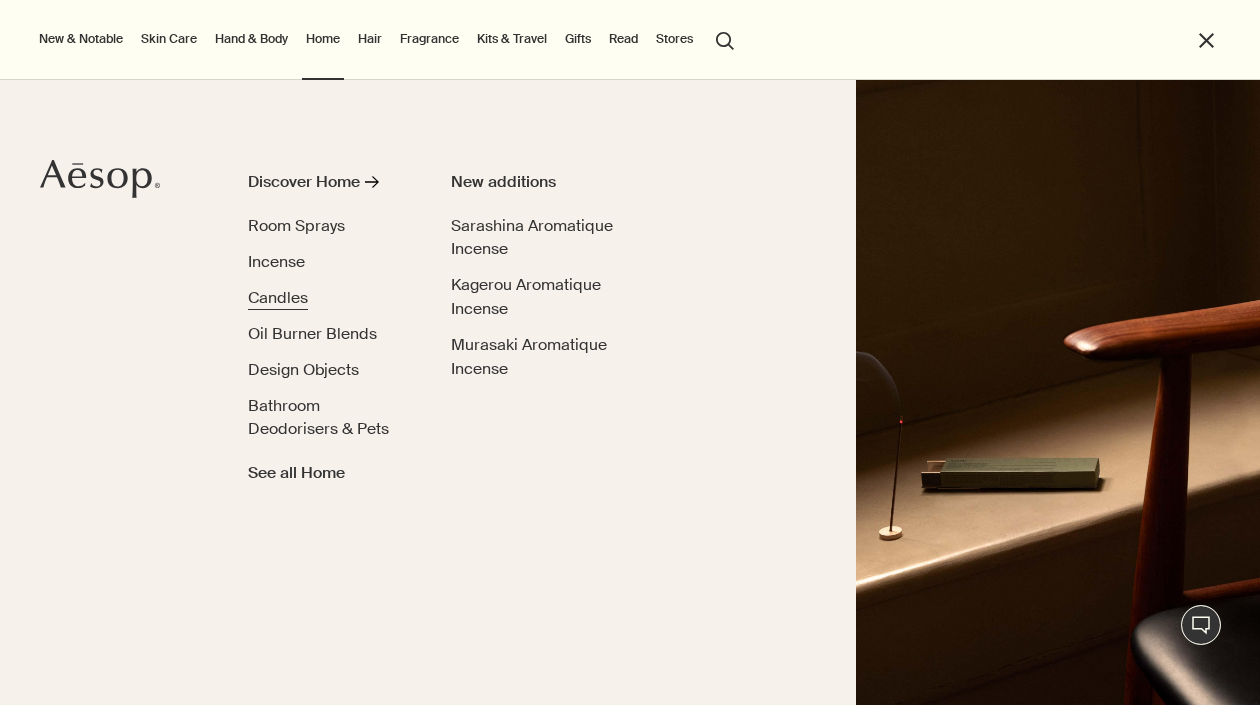 click on "Candles" at bounding box center [278, 297] 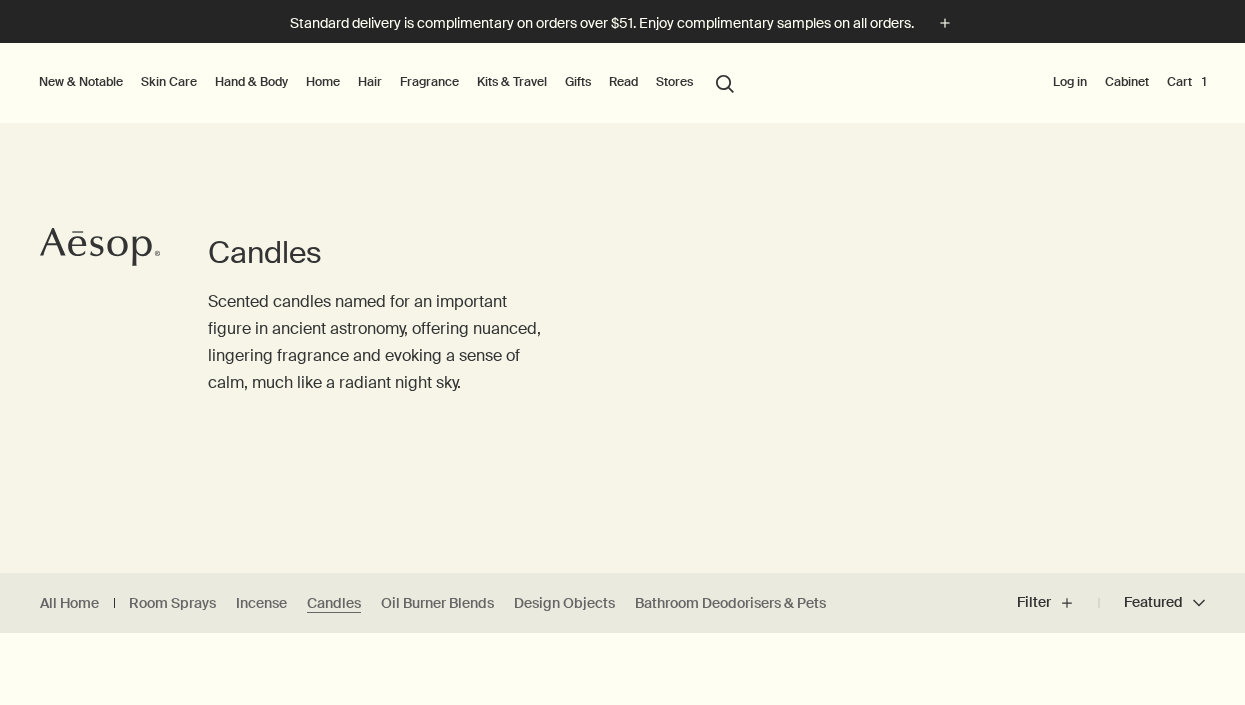 scroll, scrollTop: 0, scrollLeft: 0, axis: both 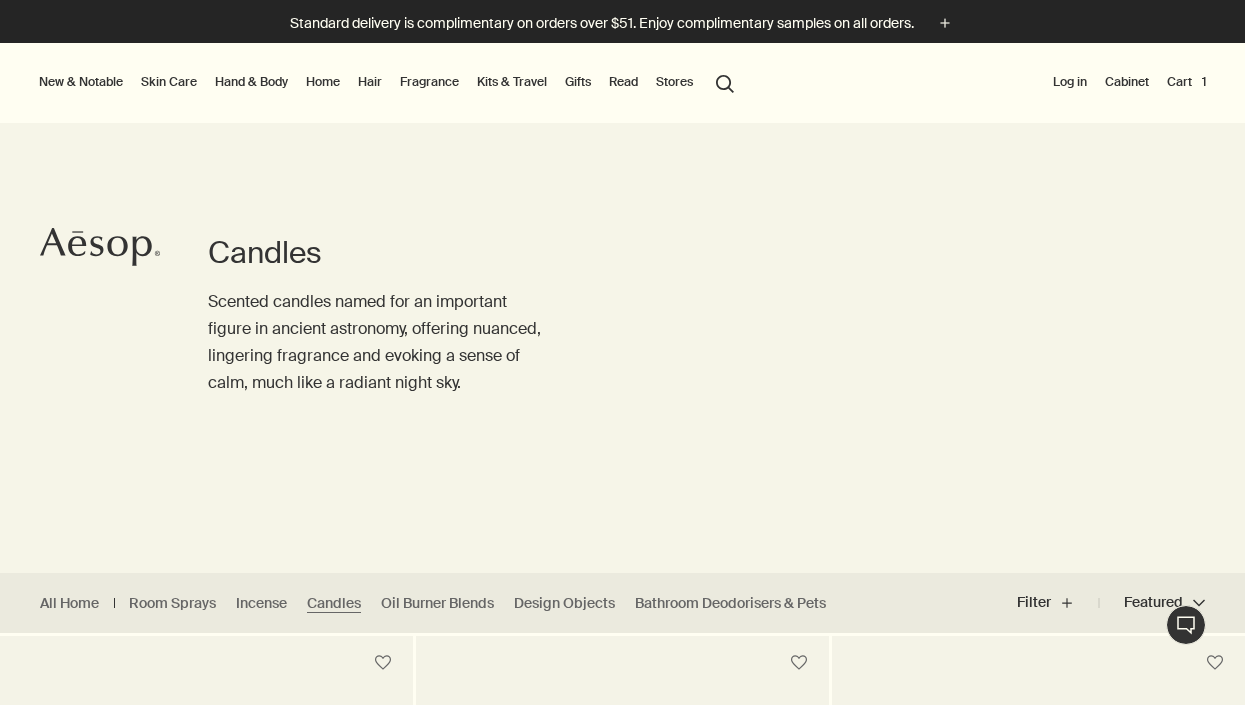 click on "Hand & Body" at bounding box center (251, 82) 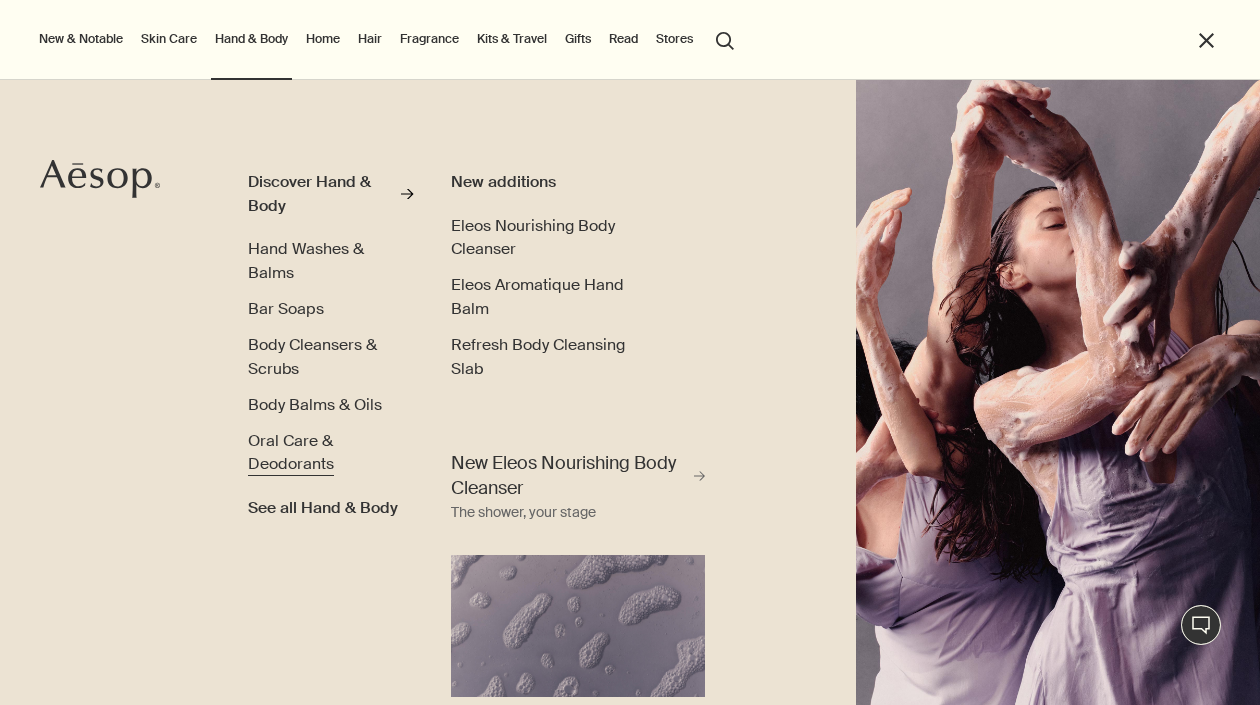 click on "Oral Care & Deodorants" at bounding box center (291, 452) 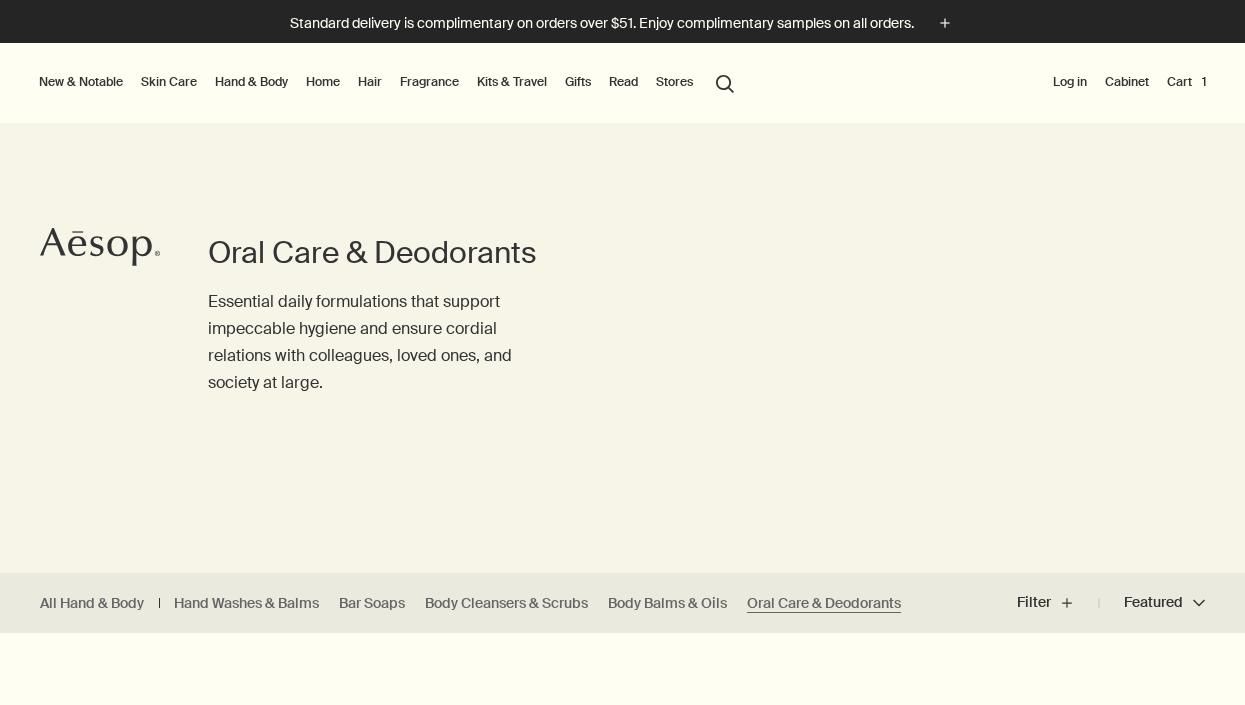 scroll, scrollTop: 0, scrollLeft: 0, axis: both 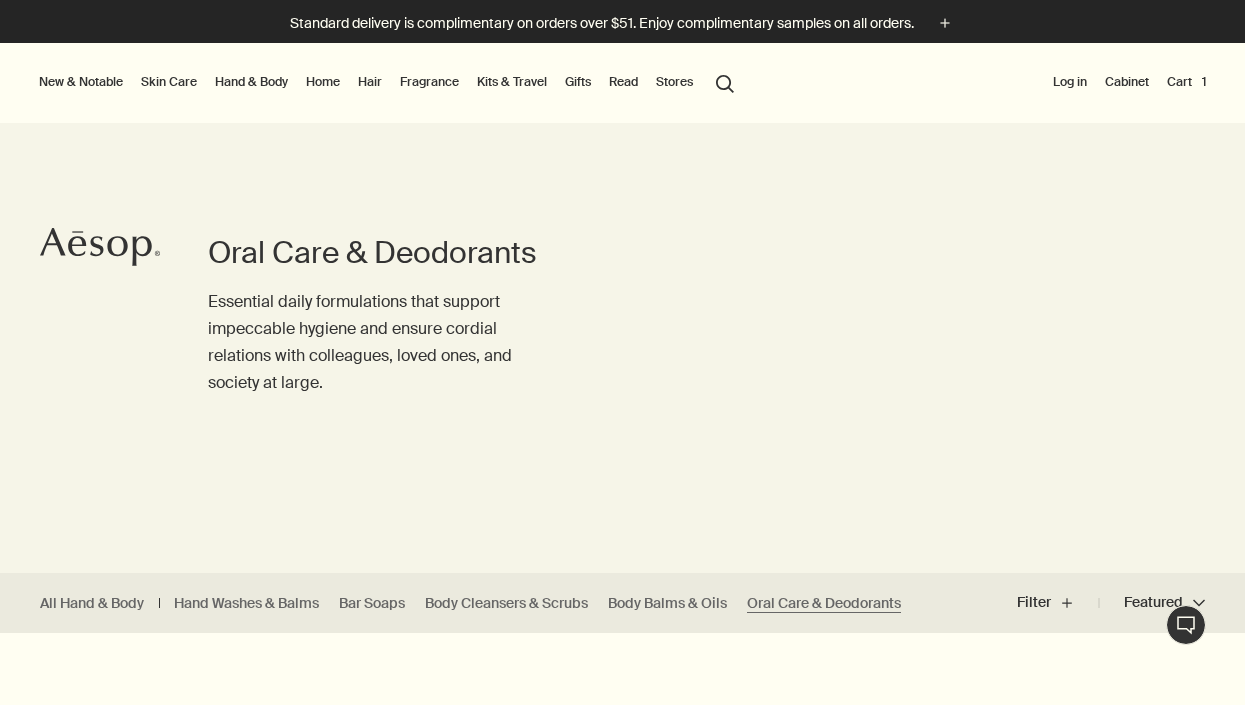 click on "Skin Care" at bounding box center [169, 82] 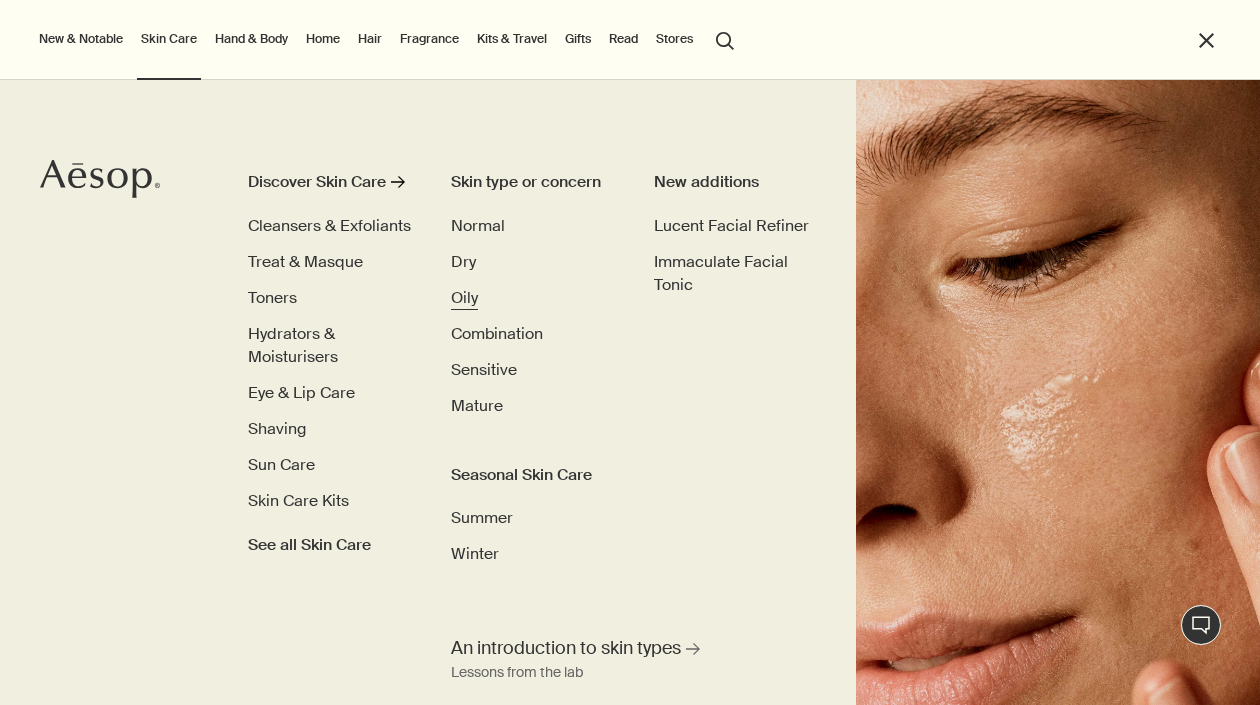click on "Oily" at bounding box center [464, 297] 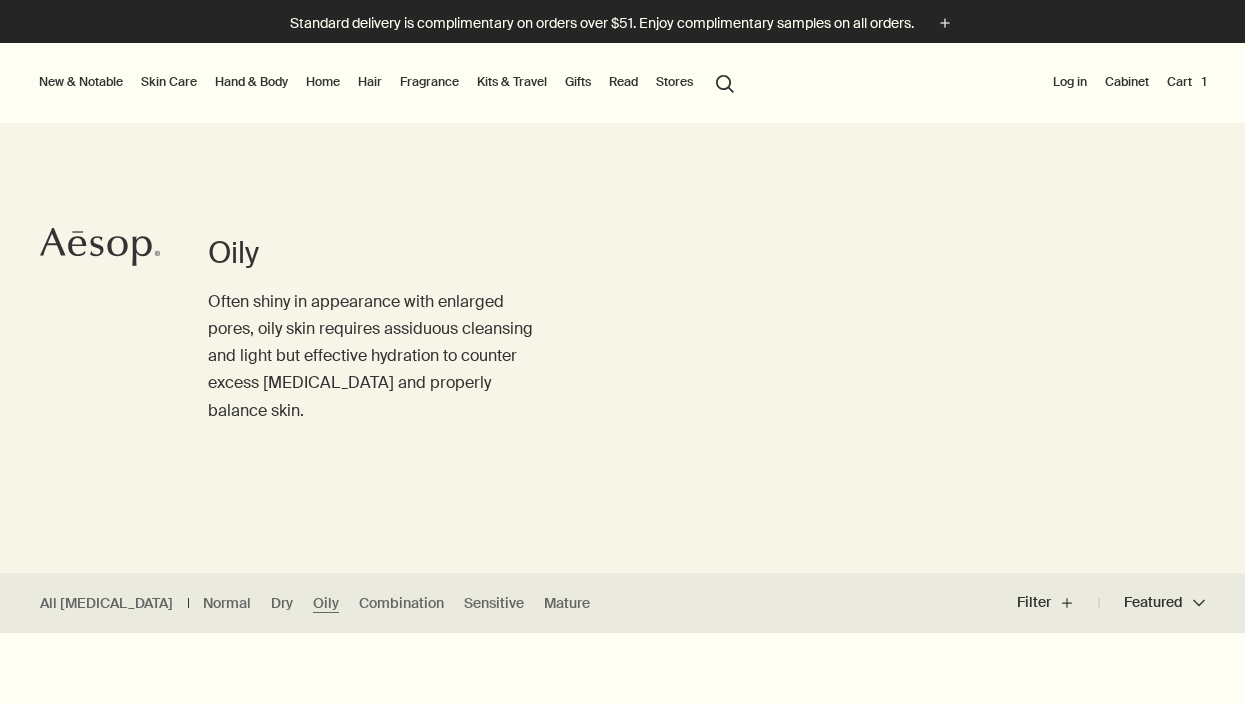 scroll, scrollTop: 0, scrollLeft: 0, axis: both 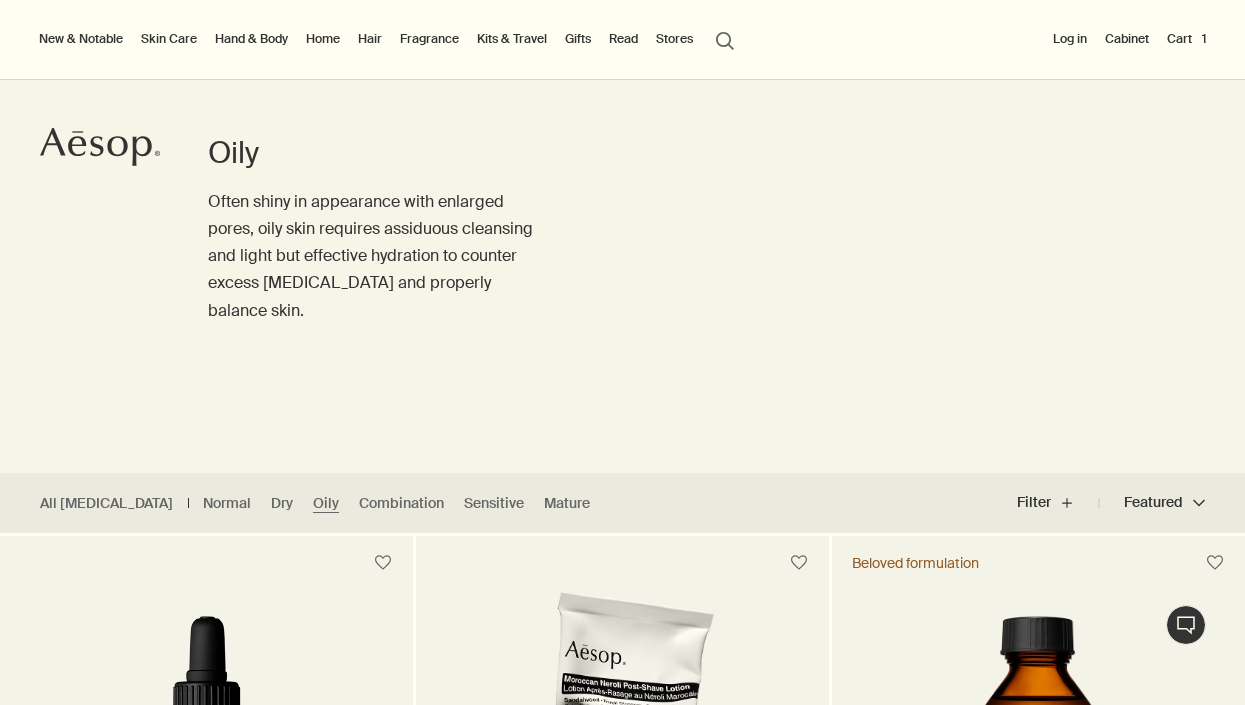click on "Home" at bounding box center (323, 39) 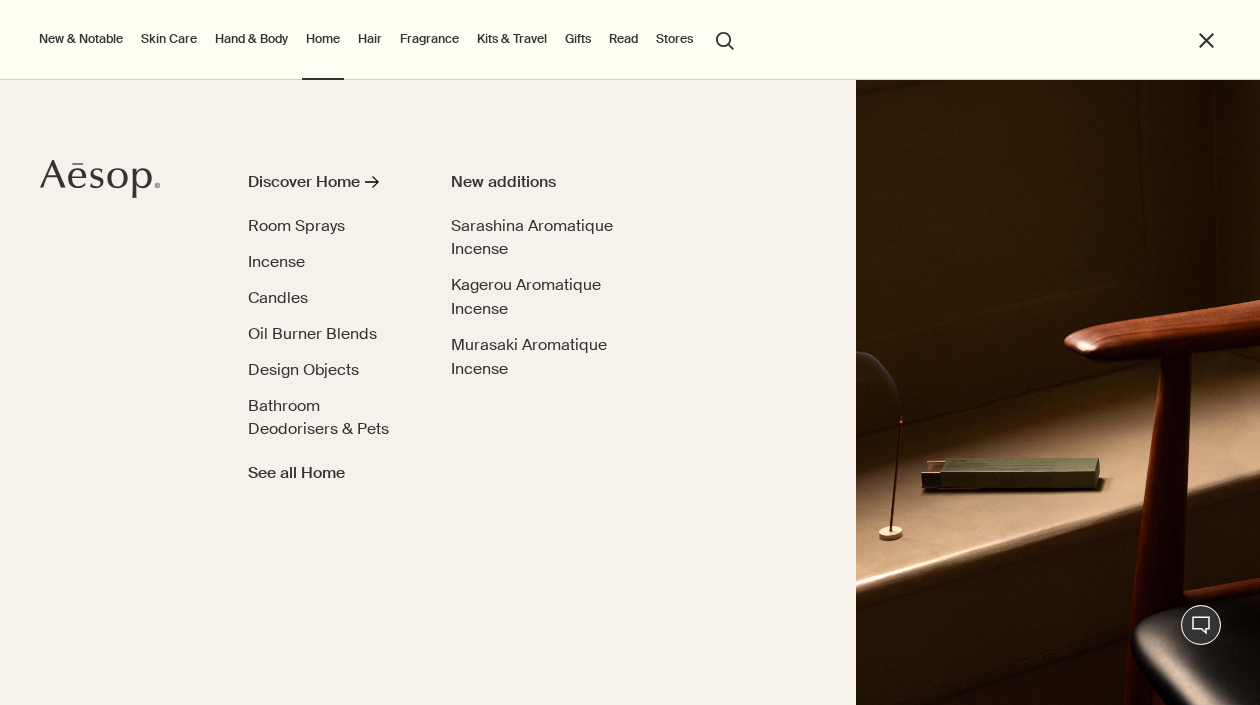 click on "Hand & Body" at bounding box center (251, 39) 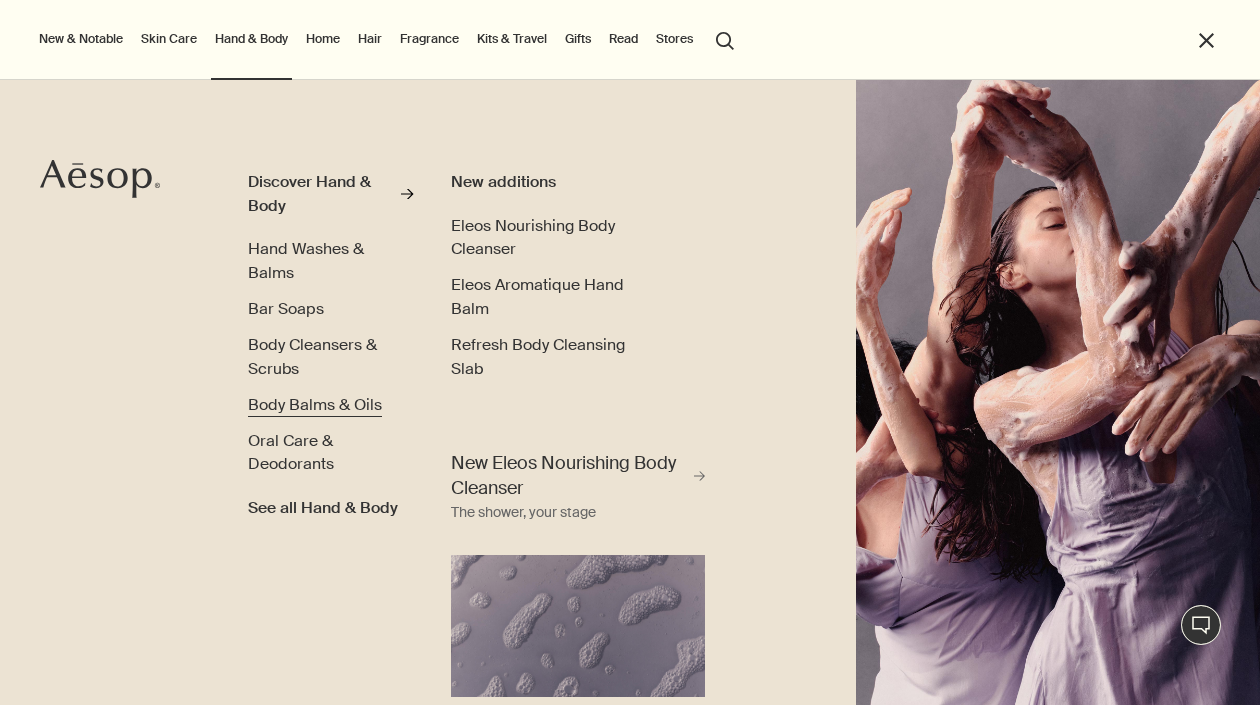 click on "Body Balms & Oils" at bounding box center (315, 404) 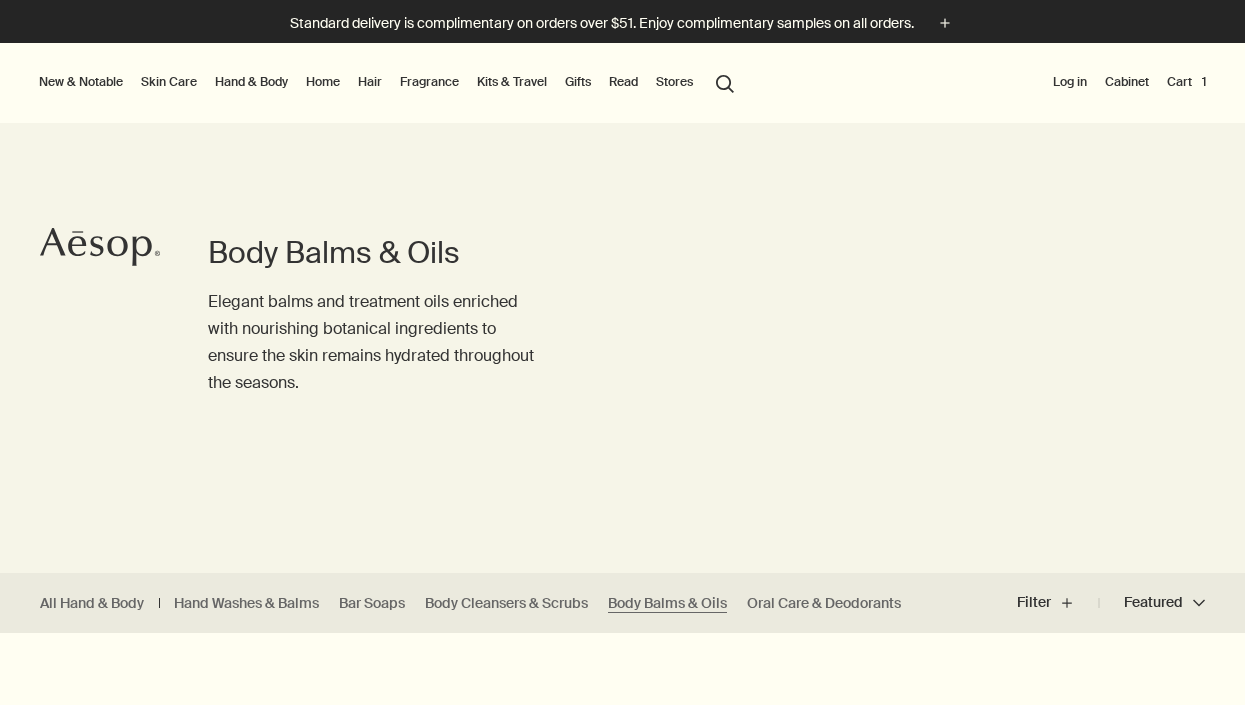 scroll, scrollTop: 0, scrollLeft: 0, axis: both 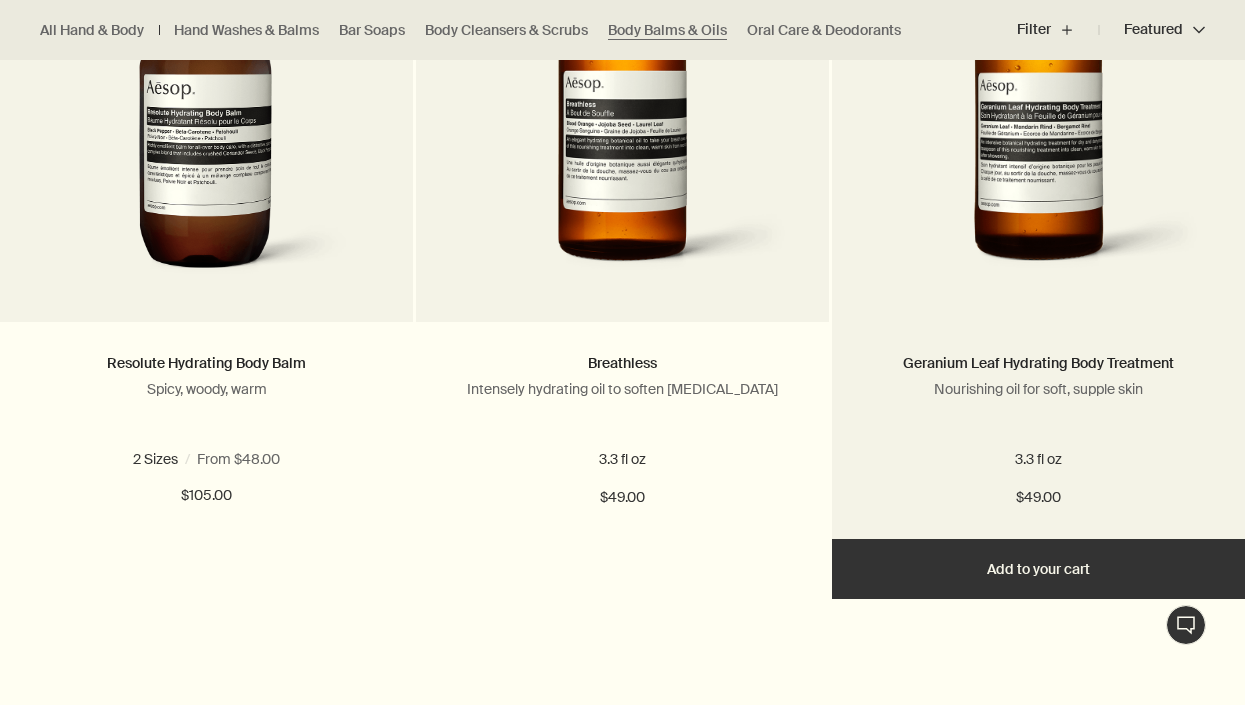 click on "Add Add to your cart" at bounding box center (1038, 569) 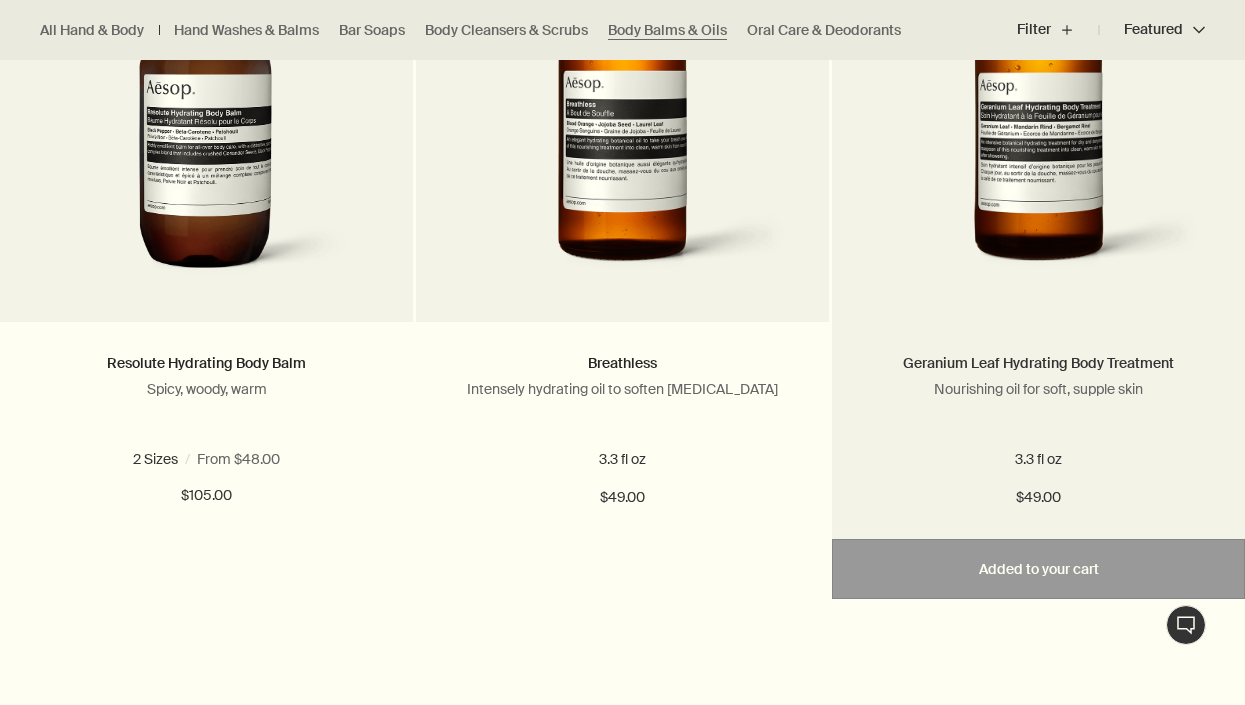 click on "Geranium Leaf Hydrating Body Treatment" at bounding box center (1038, 363) 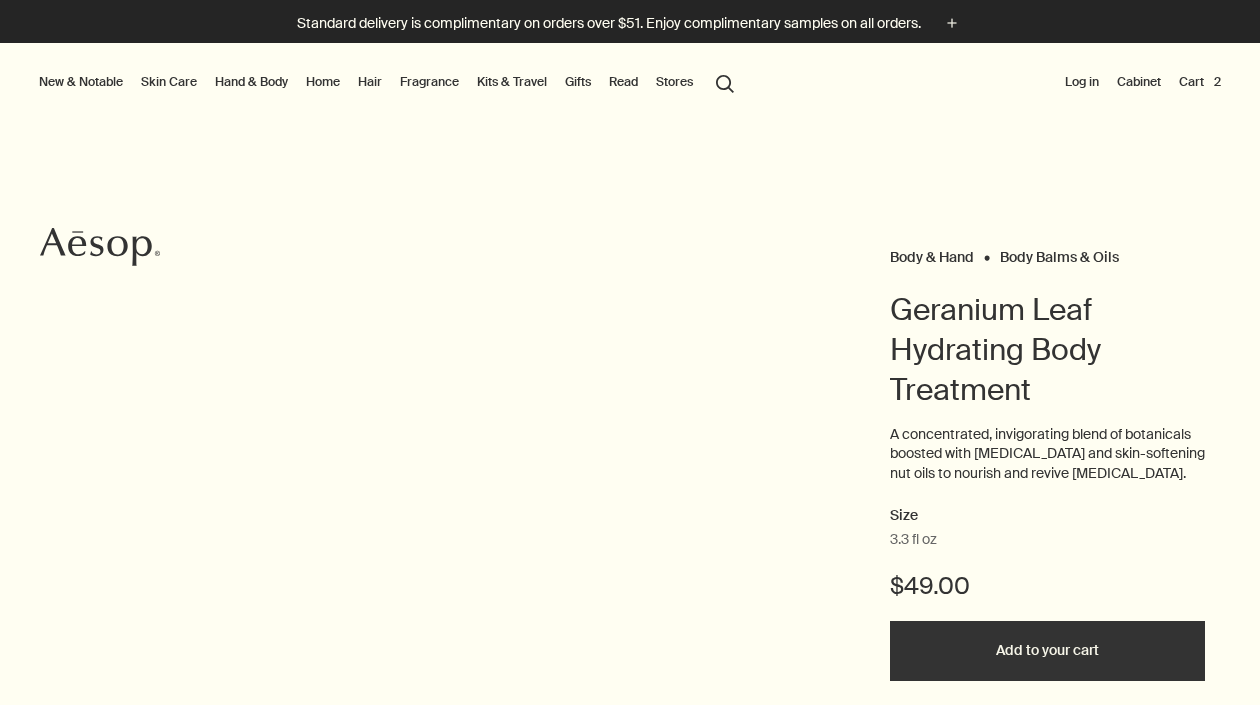 scroll, scrollTop: 0, scrollLeft: 0, axis: both 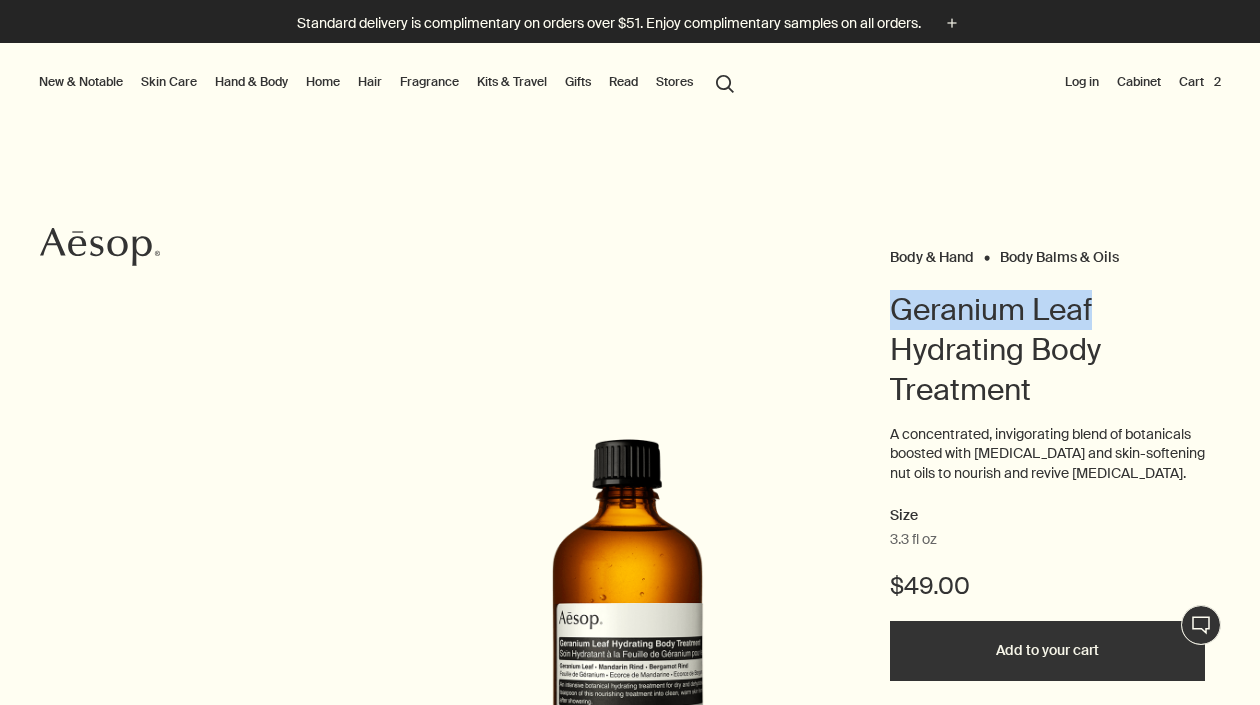 drag, startPoint x: 884, startPoint y: 312, endPoint x: 1093, endPoint y: 308, distance: 209.03827 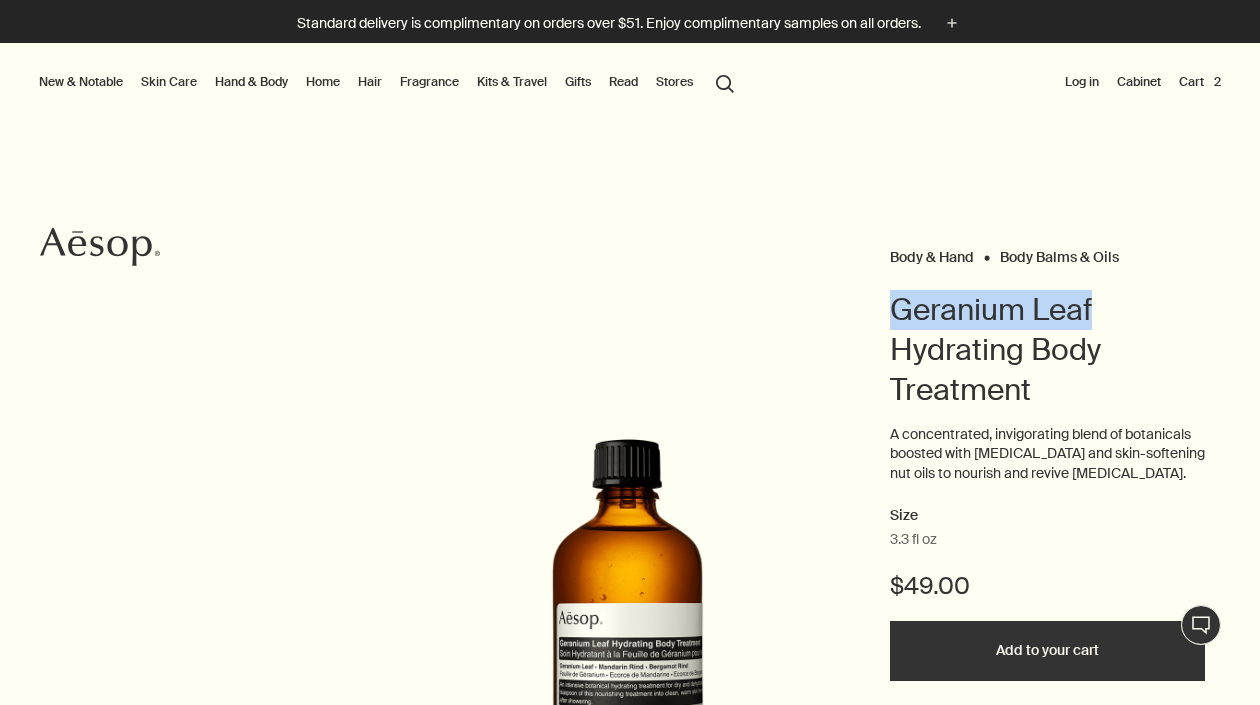 copy on "Geranium Leaf" 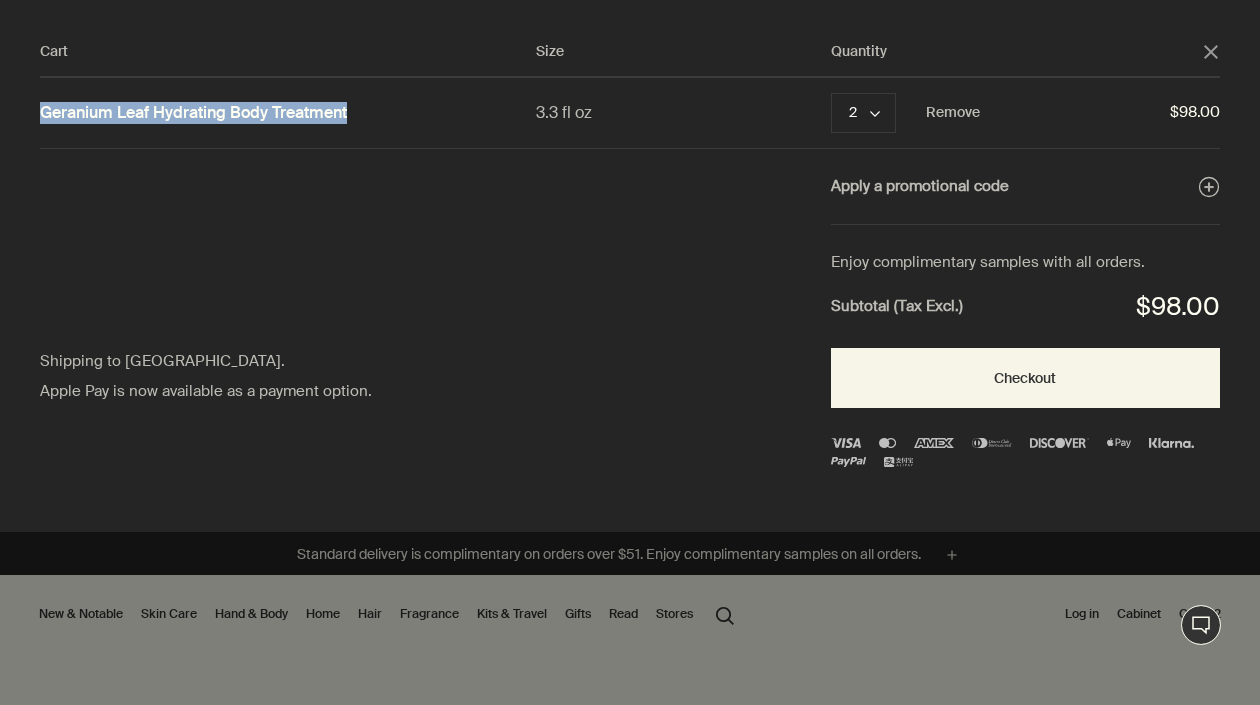 drag, startPoint x: 32, startPoint y: 112, endPoint x: 370, endPoint y: 104, distance: 338.09467 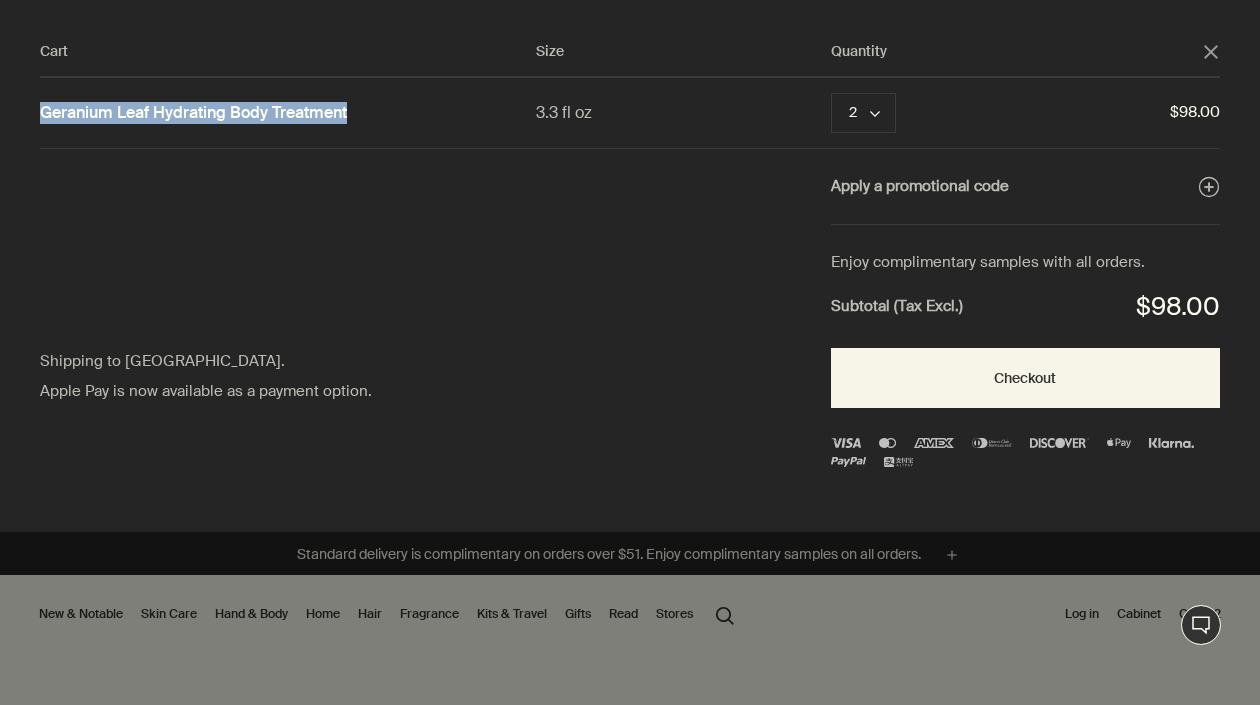 copy on "Geranium Leaf Hydrating Body Treatment" 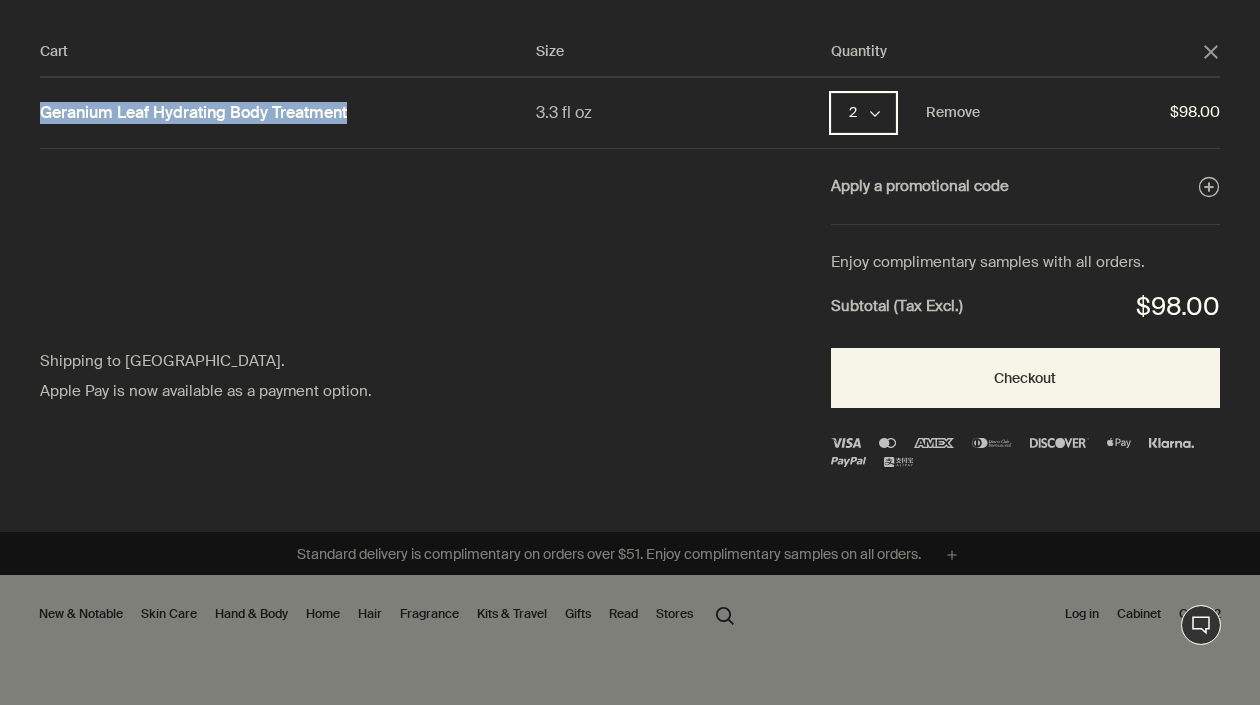 click on "2 chevron" at bounding box center (863, 113) 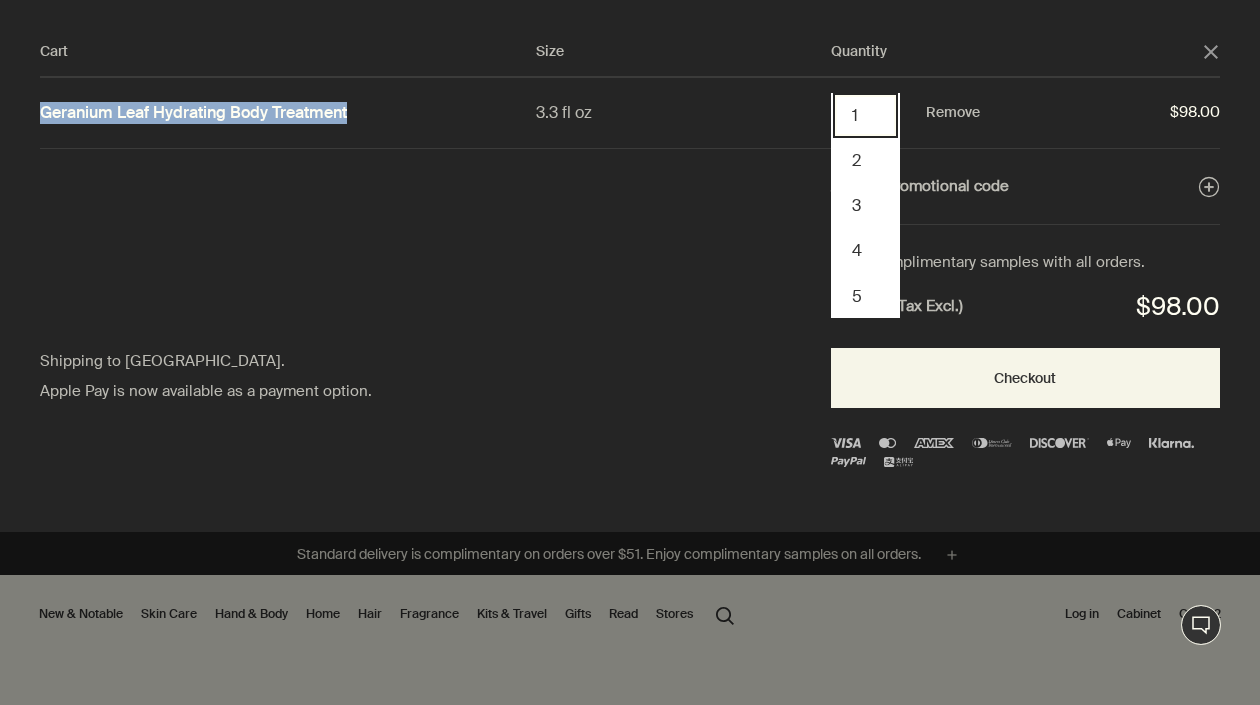 click on "1" at bounding box center [865, 115] 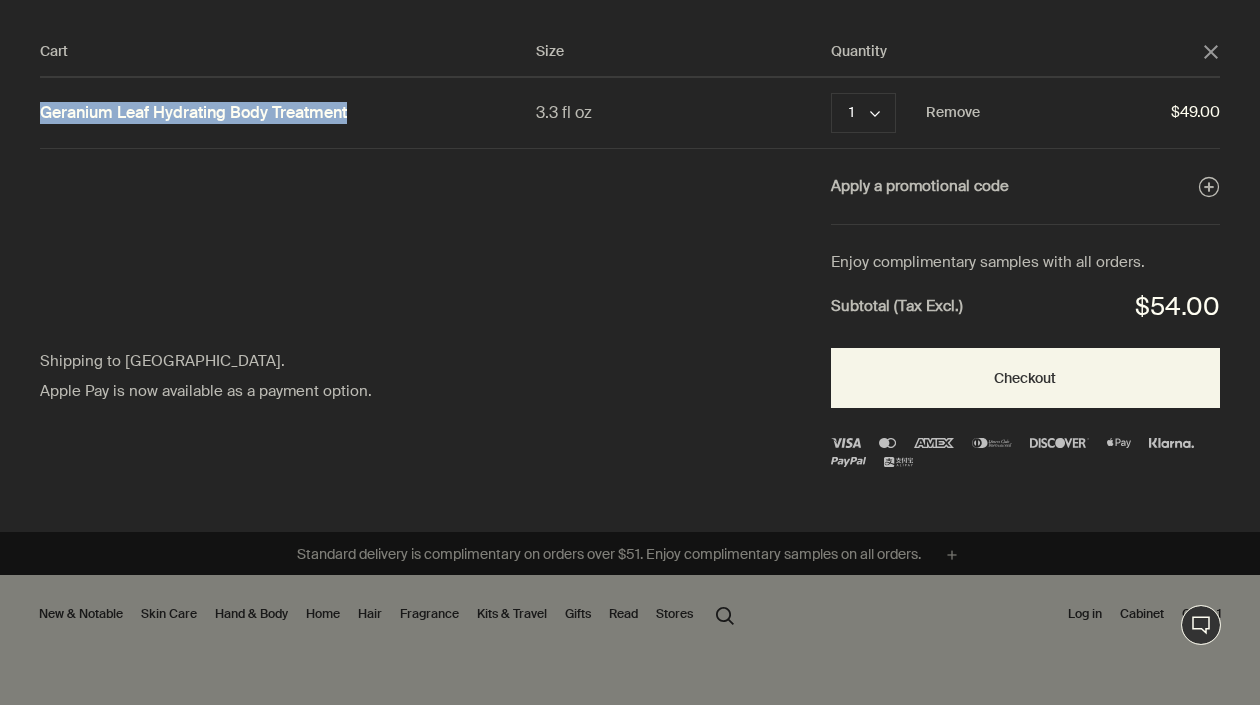 copy on "Geranium Leaf Hydrating Body Treatment" 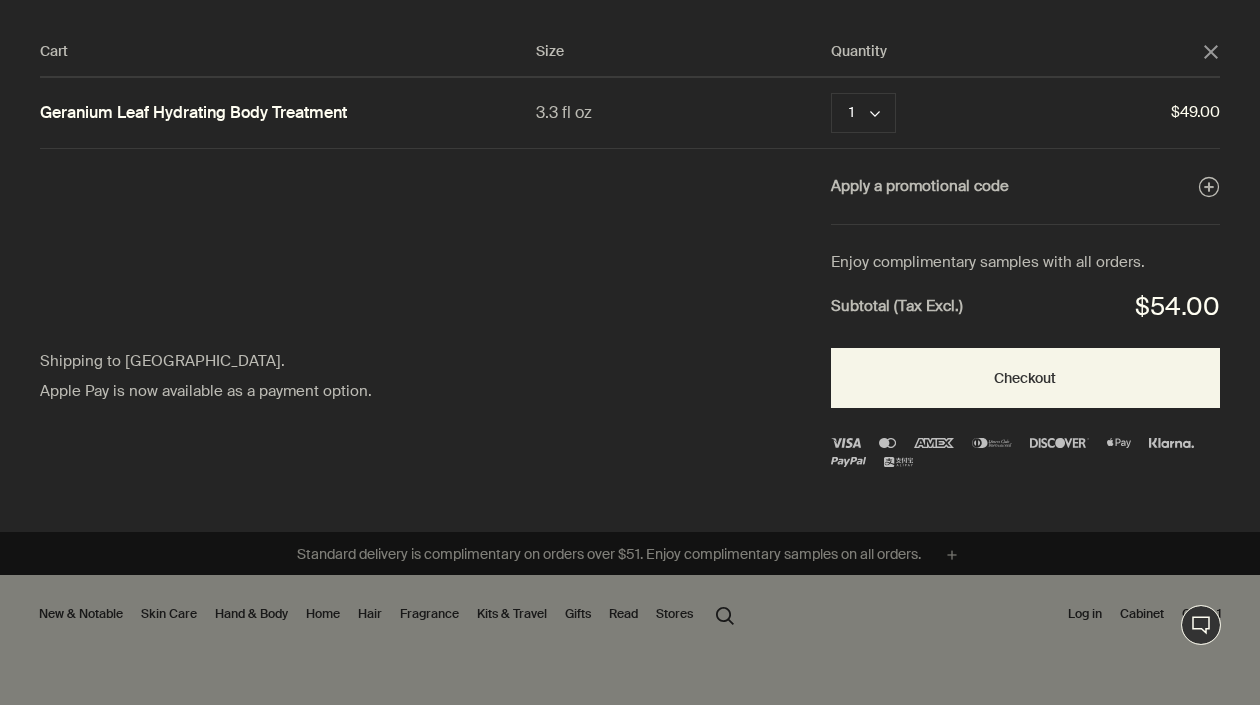 click at bounding box center (630, 352) 